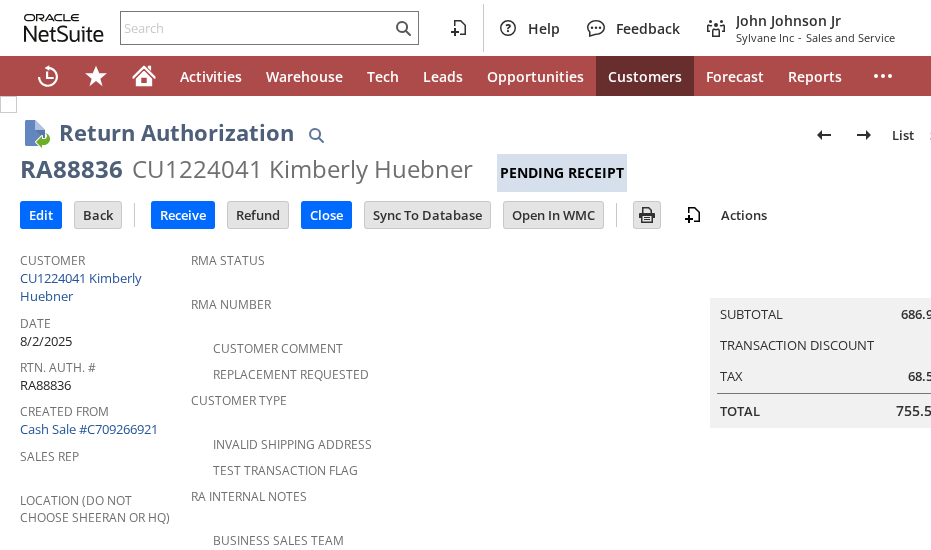 scroll, scrollTop: 0, scrollLeft: 0, axis: both 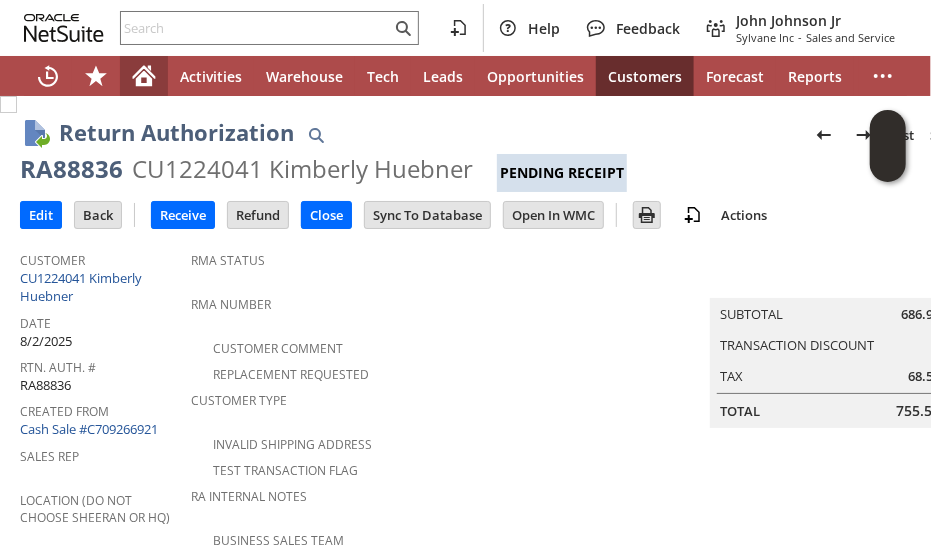click 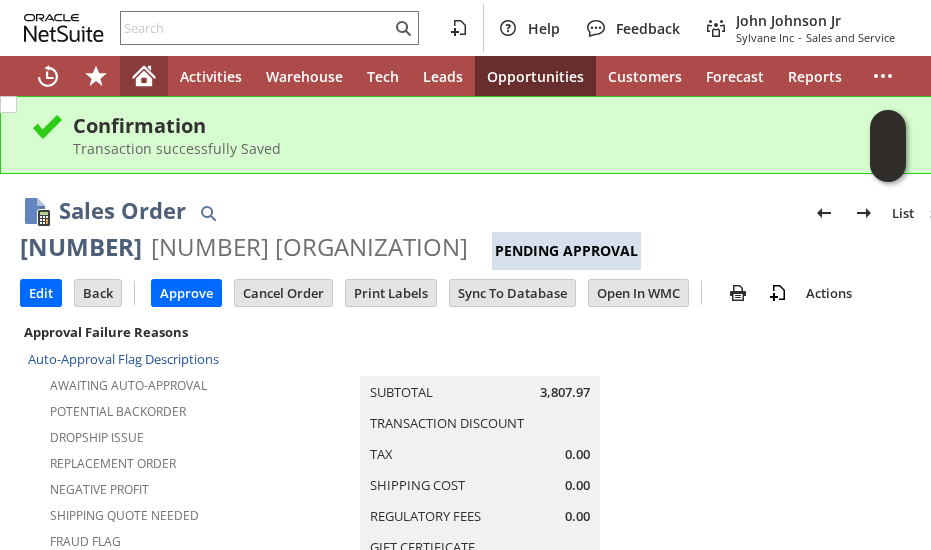 scroll, scrollTop: 0, scrollLeft: 0, axis: both 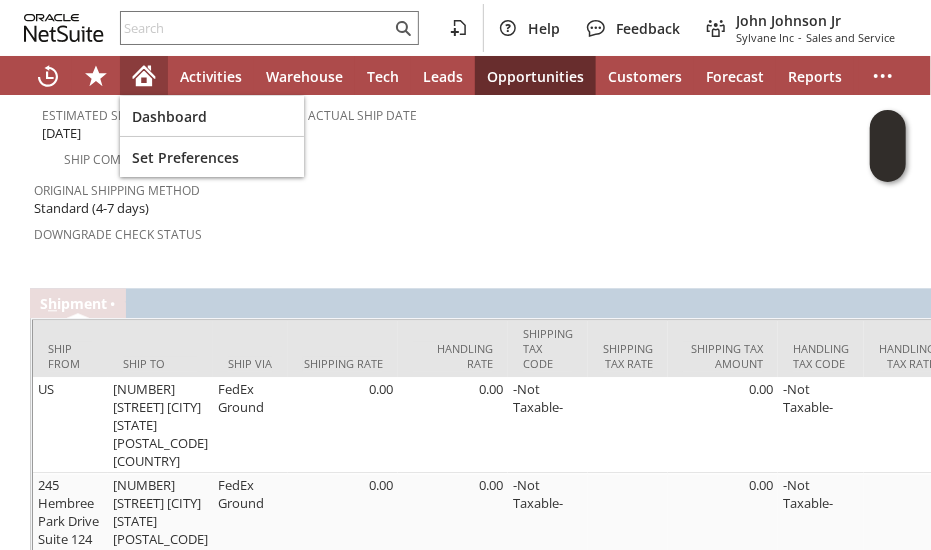 click at bounding box center (144, 76) 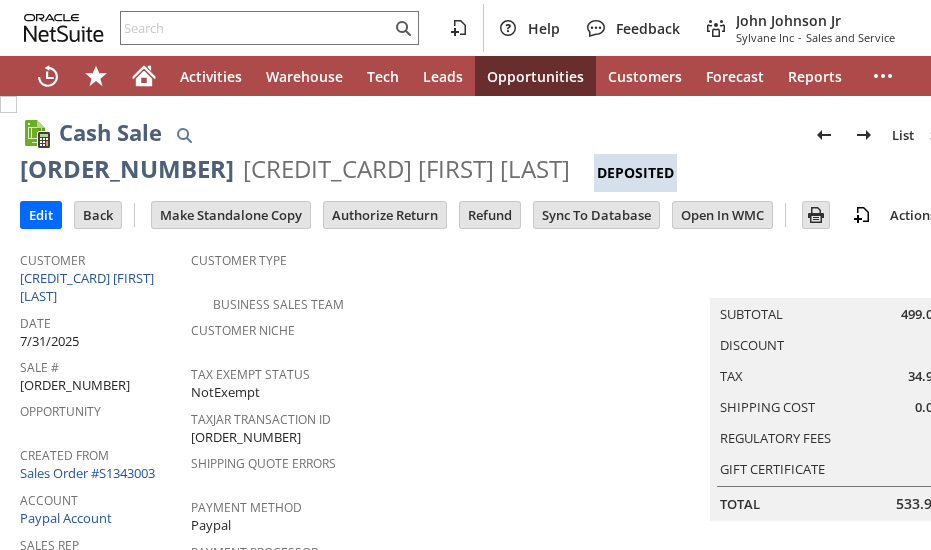 scroll, scrollTop: 0, scrollLeft: 0, axis: both 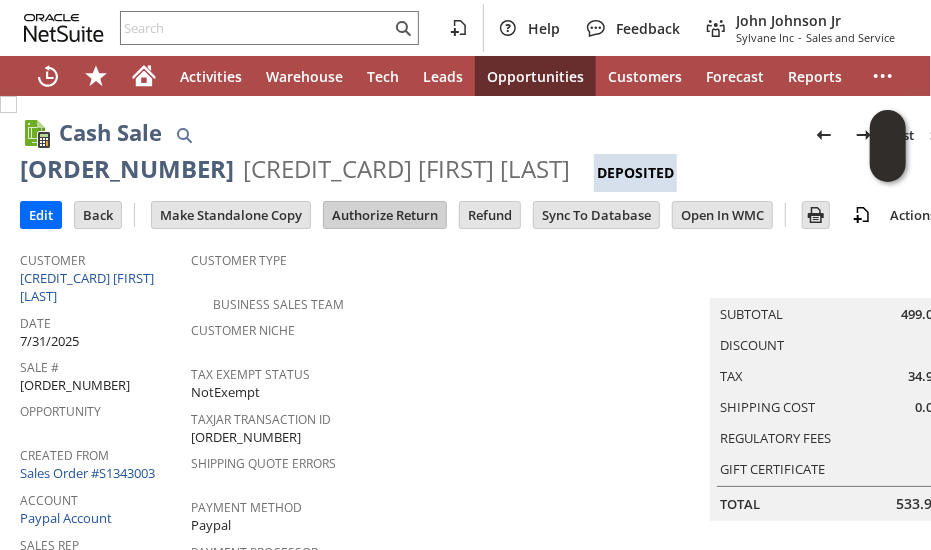 click on "Authorize Return" at bounding box center (385, 215) 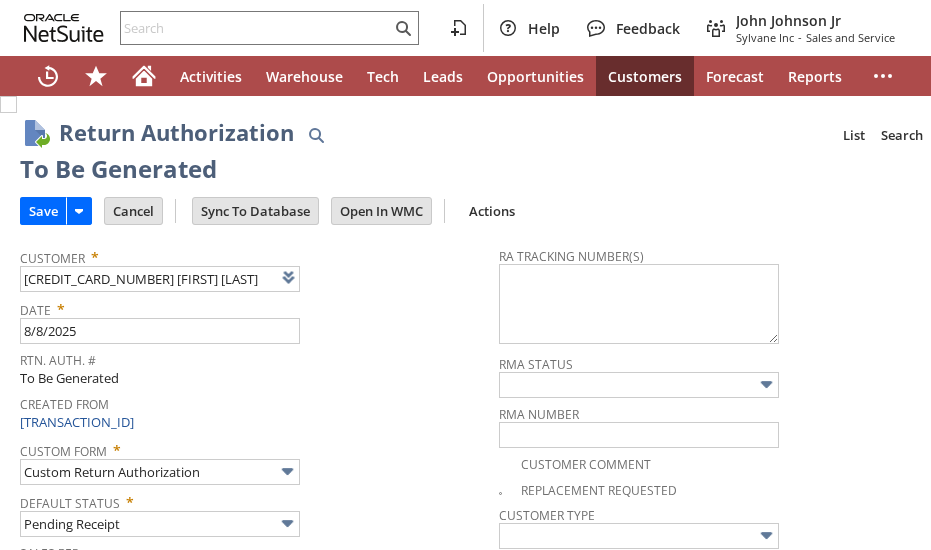scroll, scrollTop: 0, scrollLeft: 0, axis: both 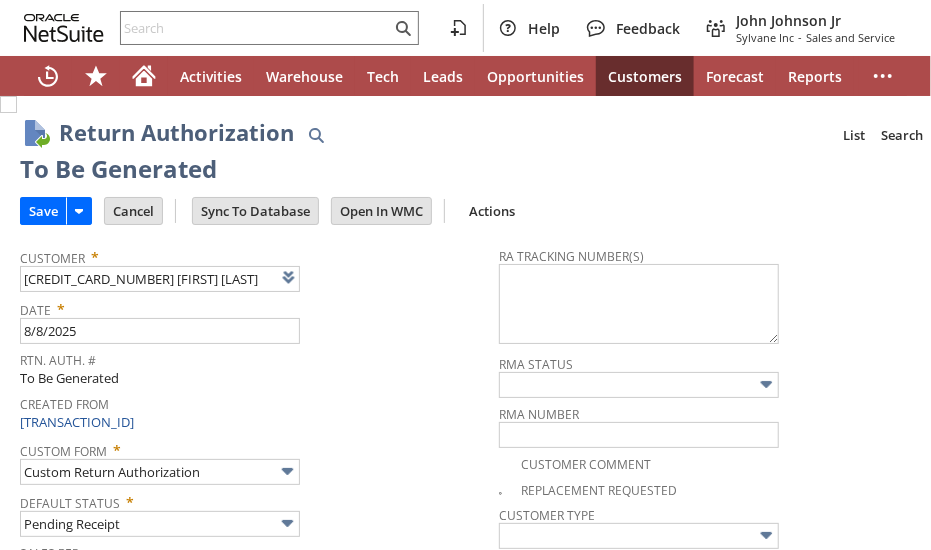 type 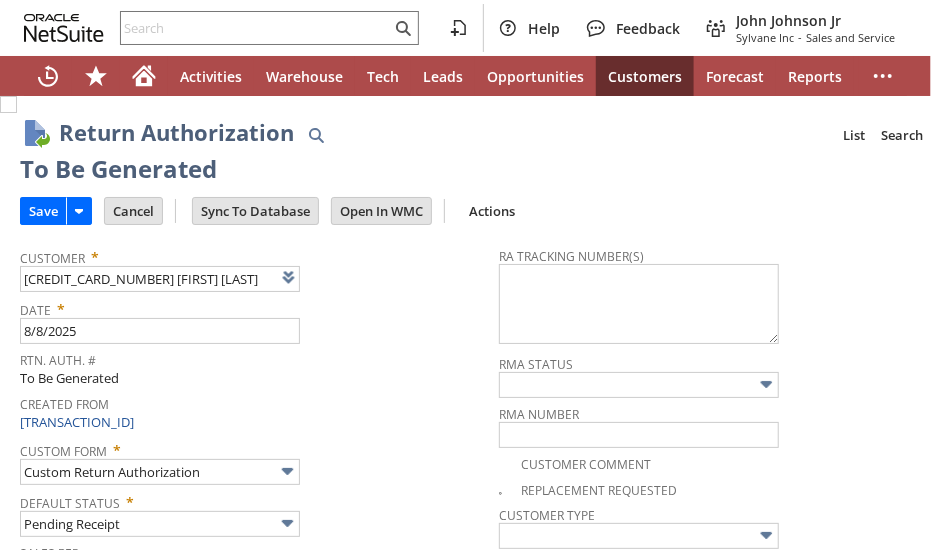 type on "Add" 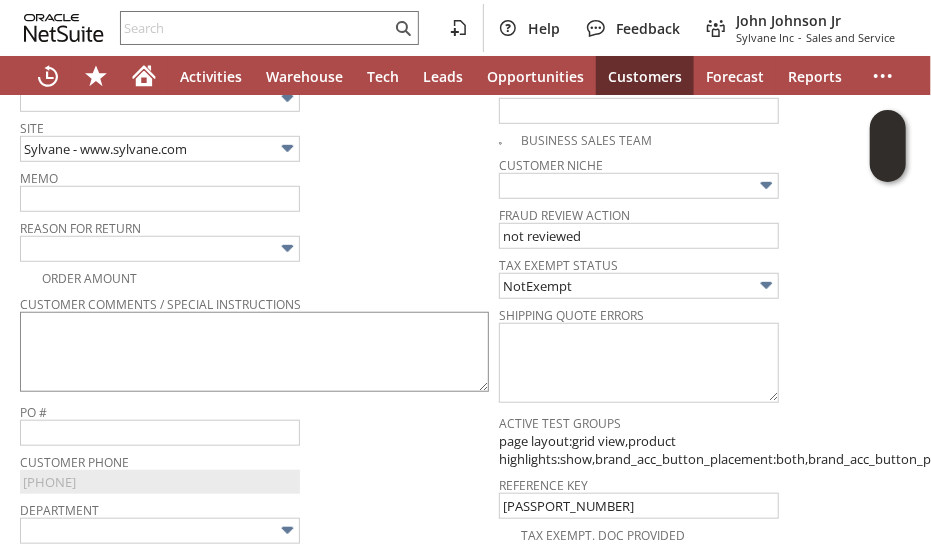 scroll, scrollTop: 427, scrollLeft: 0, axis: vertical 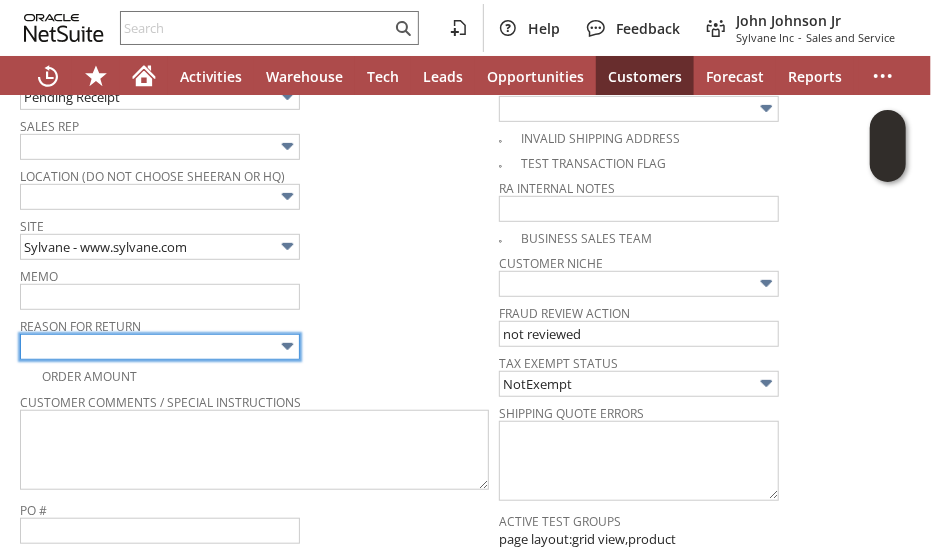 click at bounding box center [160, 347] 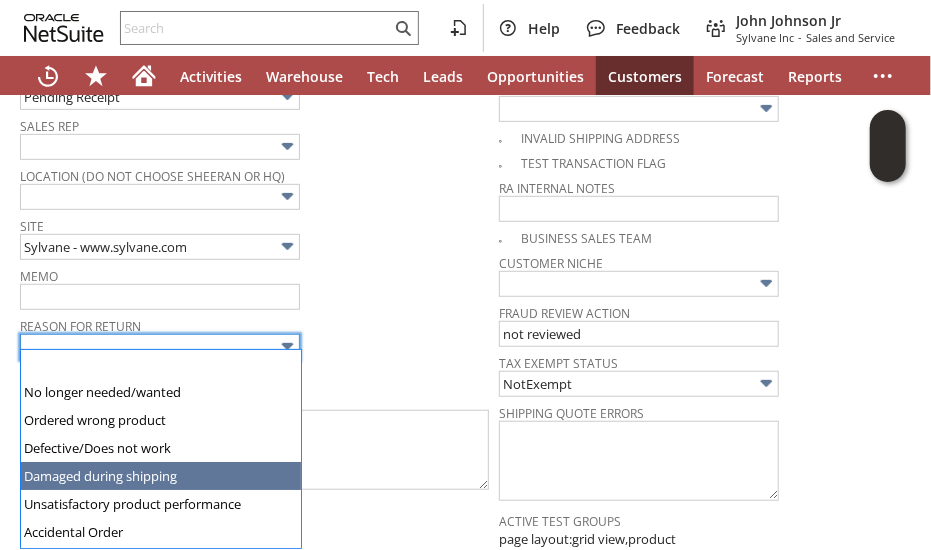 type on "Damaged during shipping" 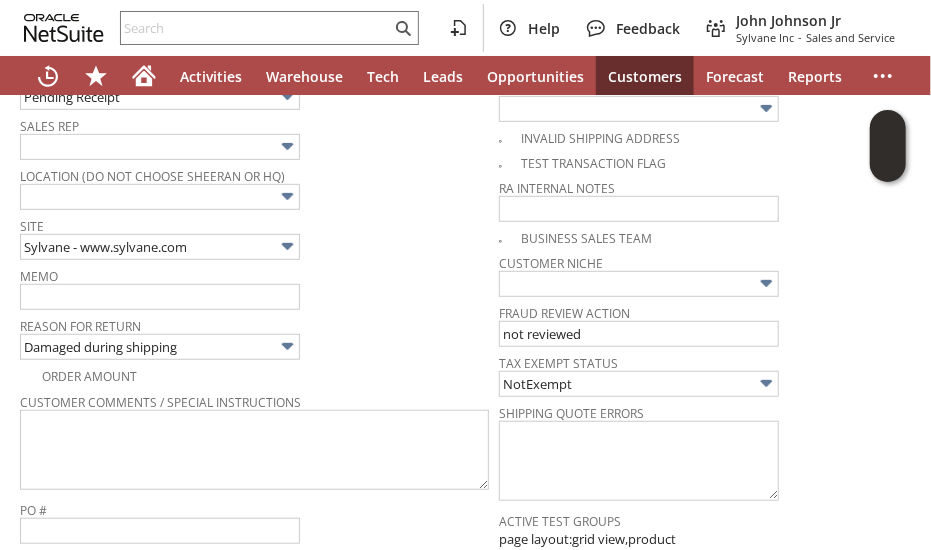 click on "Reason For Return
Damaged during shipping" at bounding box center [254, 336] 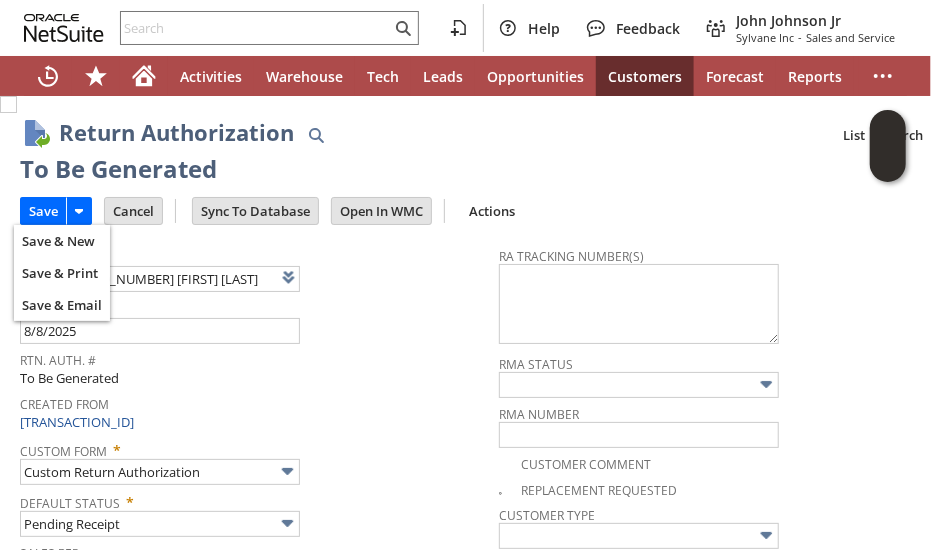 scroll, scrollTop: 100, scrollLeft: 0, axis: vertical 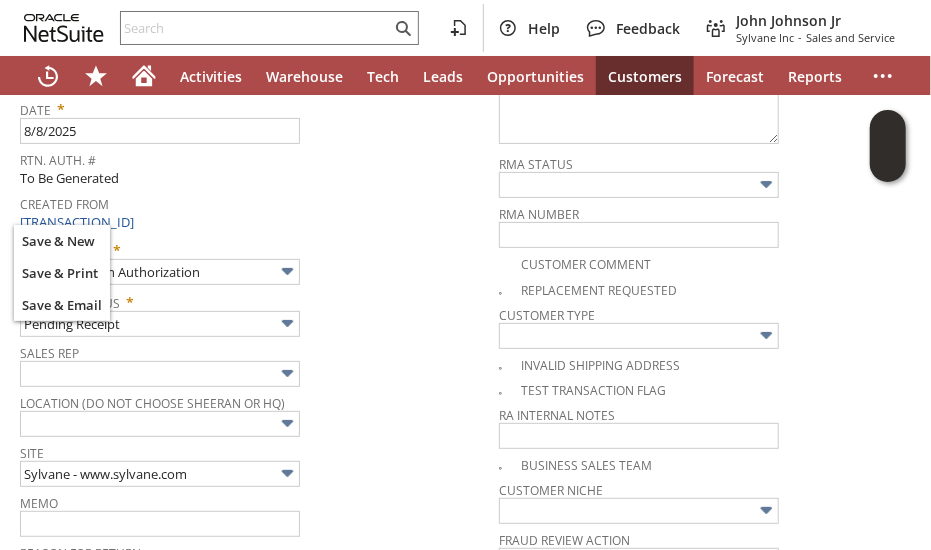 click at bounding box center [8, -96] 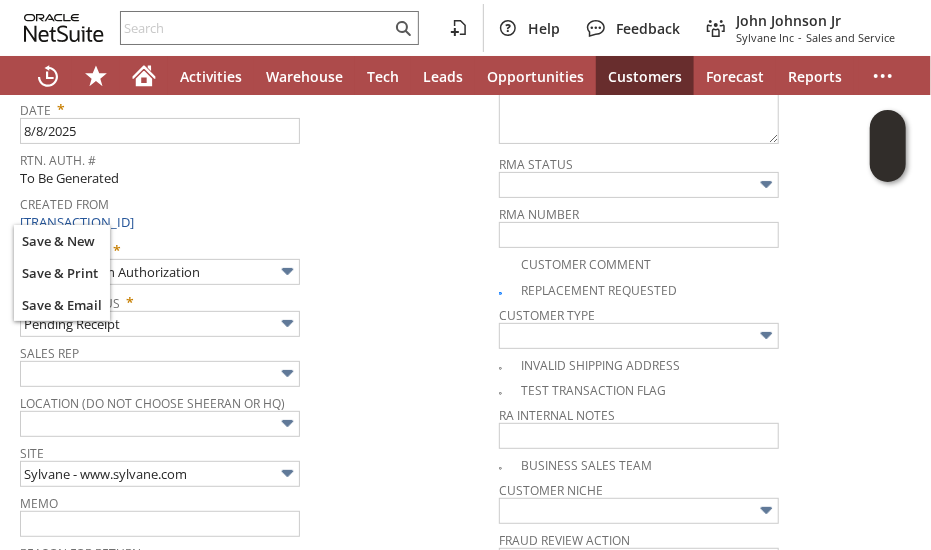 checkbox on "true" 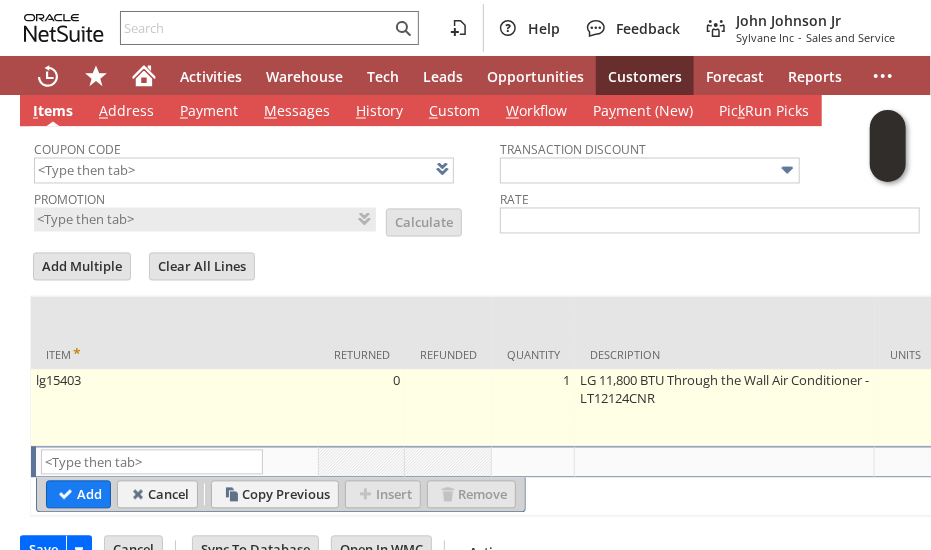 scroll, scrollTop: 1428, scrollLeft: 0, axis: vertical 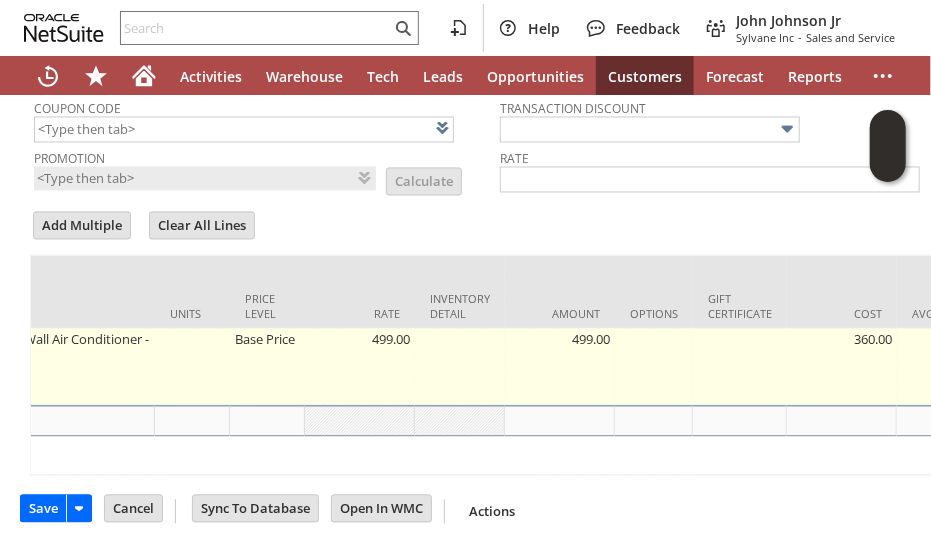 click on "Base Price" at bounding box center [267, 367] 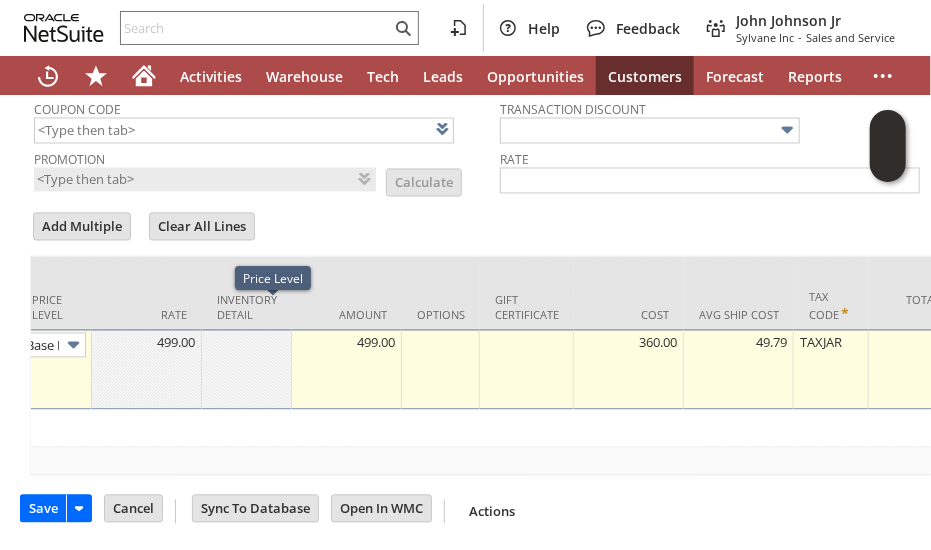 scroll, scrollTop: 0, scrollLeft: 711, axis: horizontal 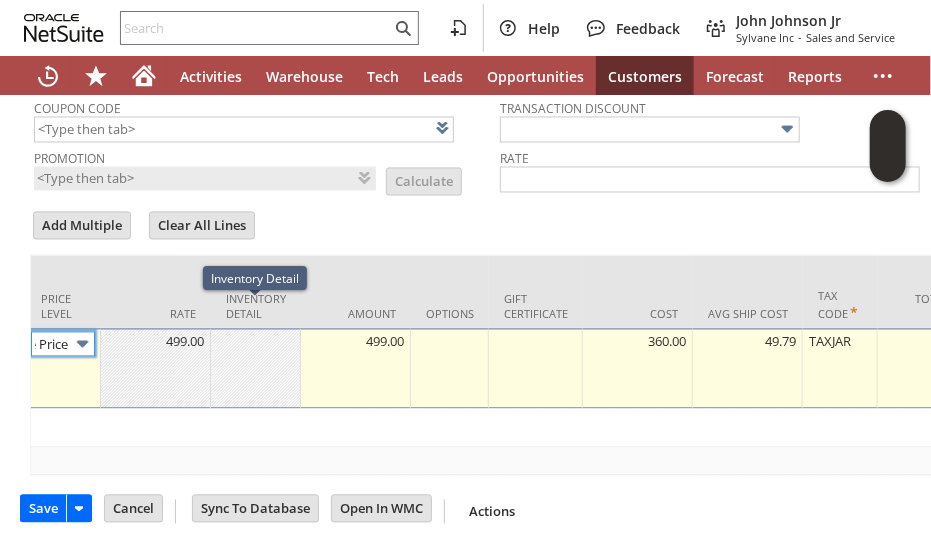 click at bounding box center (82, 344) 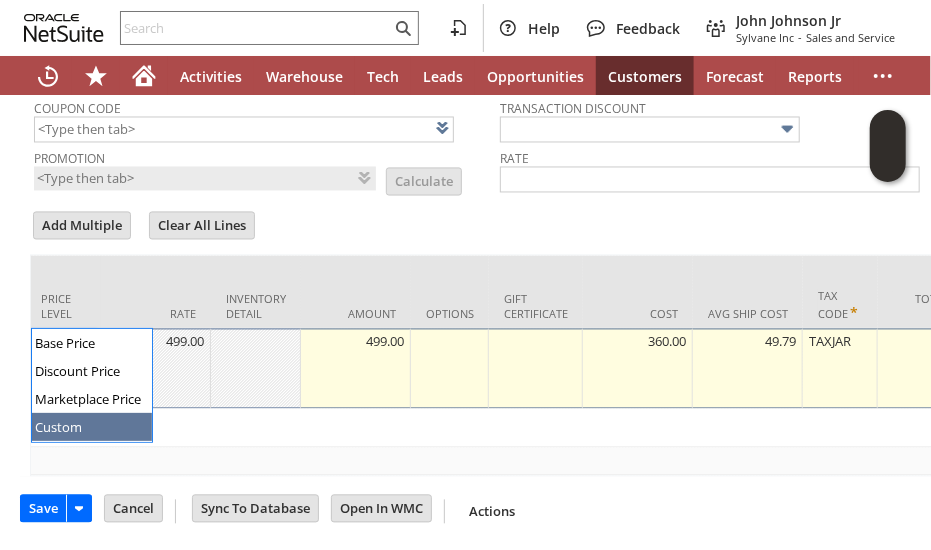type 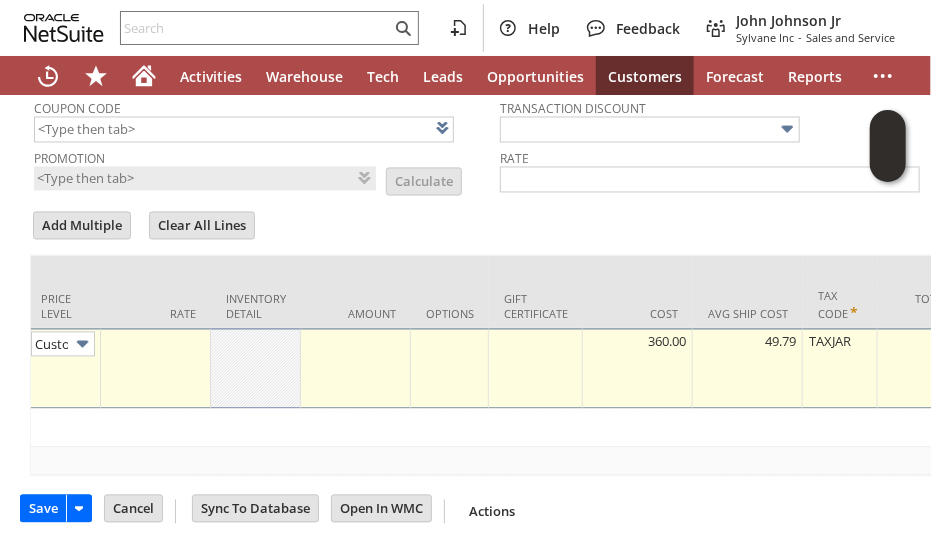 click at bounding box center (156, 369) 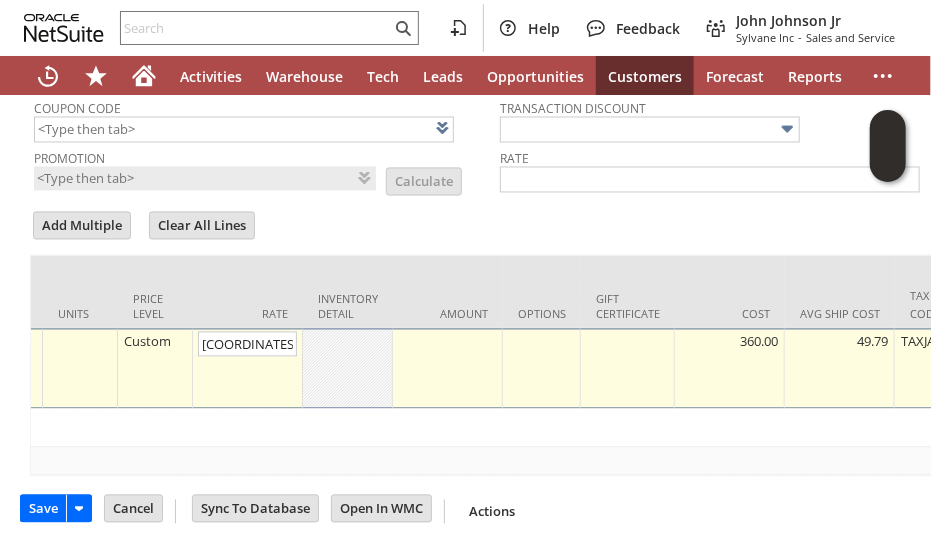 scroll, scrollTop: 0, scrollLeft: 0, axis: both 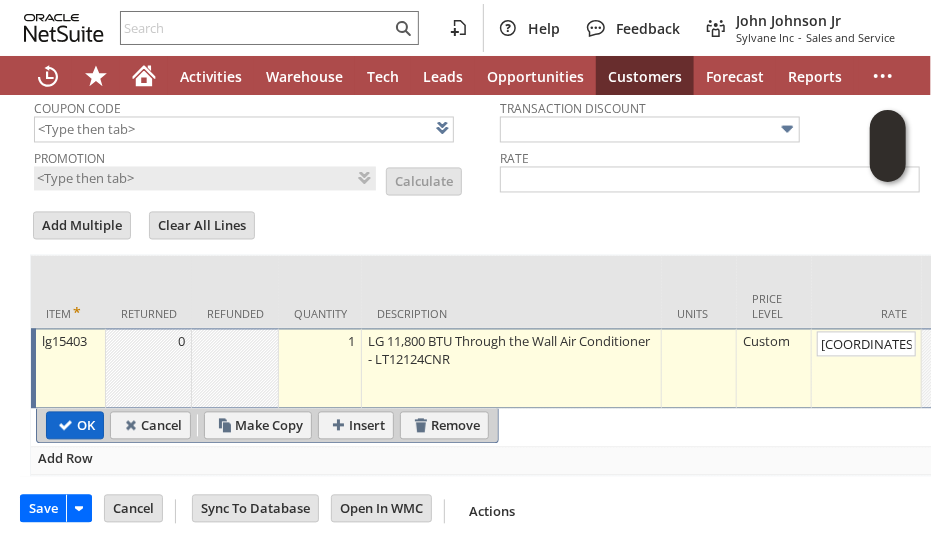 type on "0.00" 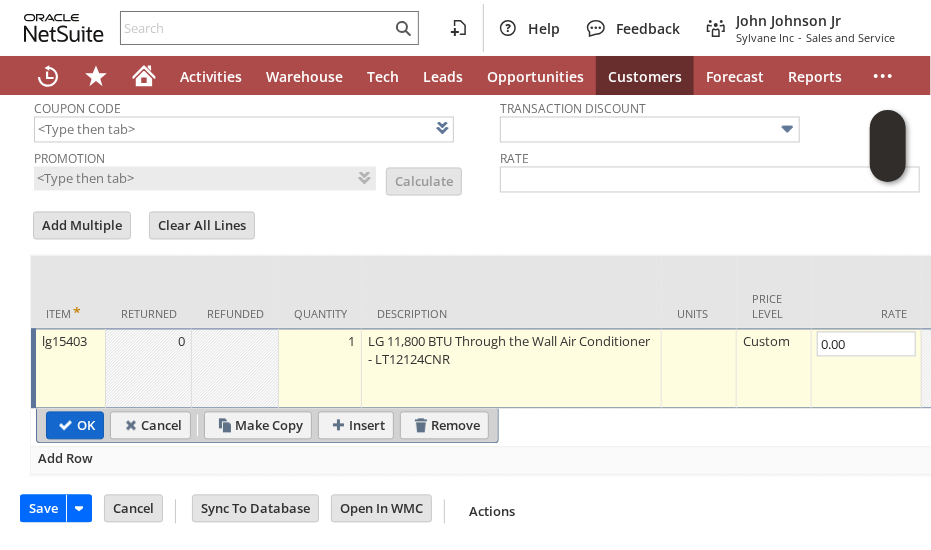 click on "OK" at bounding box center [75, 426] 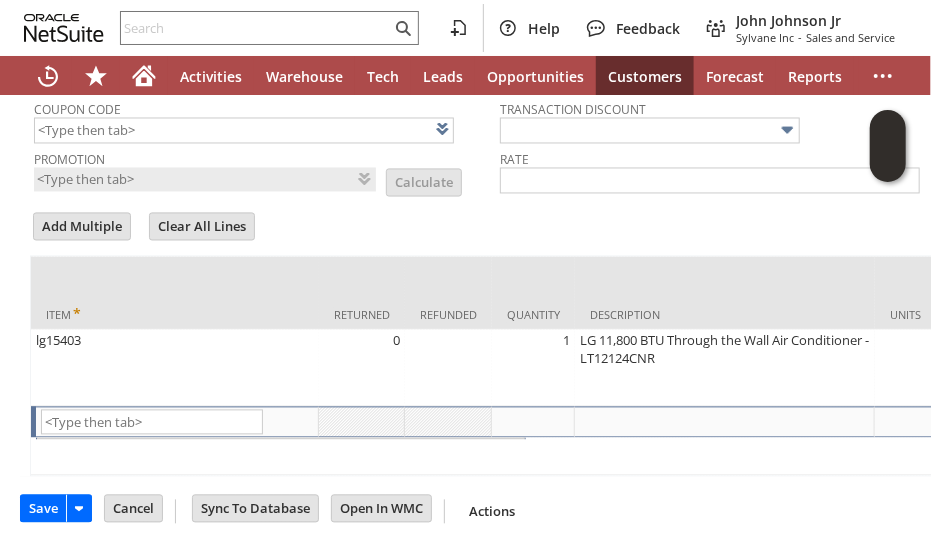 scroll, scrollTop: 1427, scrollLeft: 0, axis: vertical 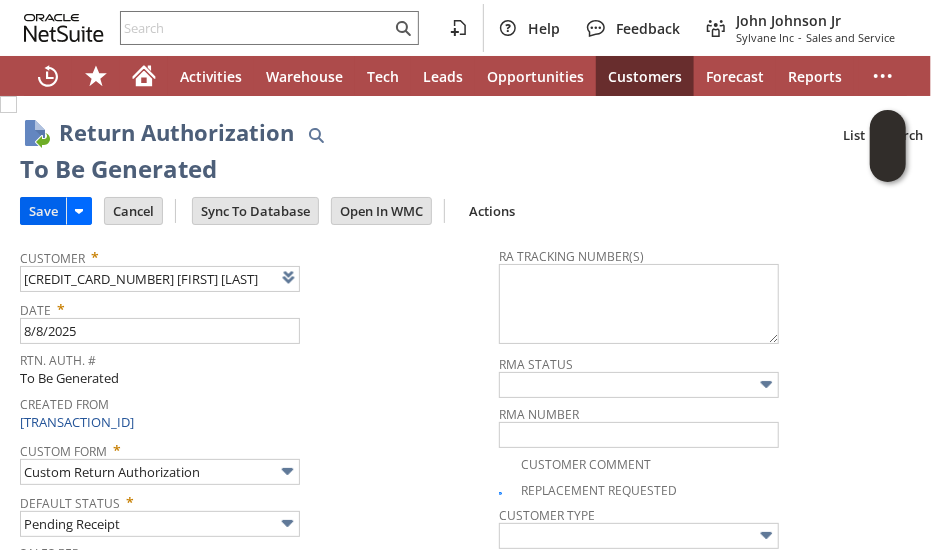 click on "Save" at bounding box center [43, 211] 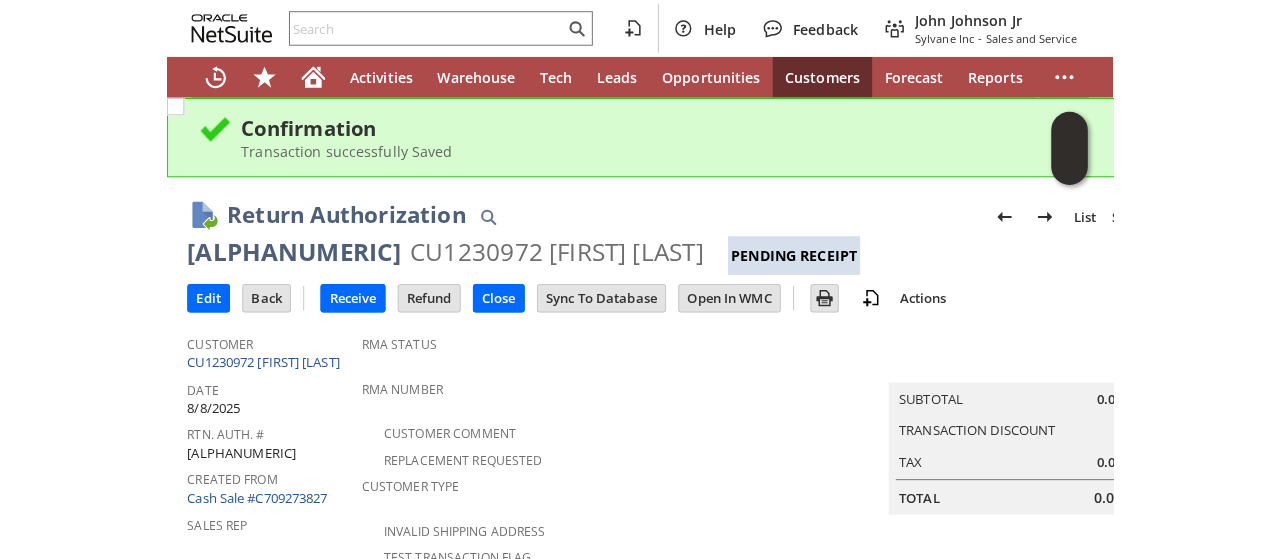 scroll, scrollTop: 0, scrollLeft: 0, axis: both 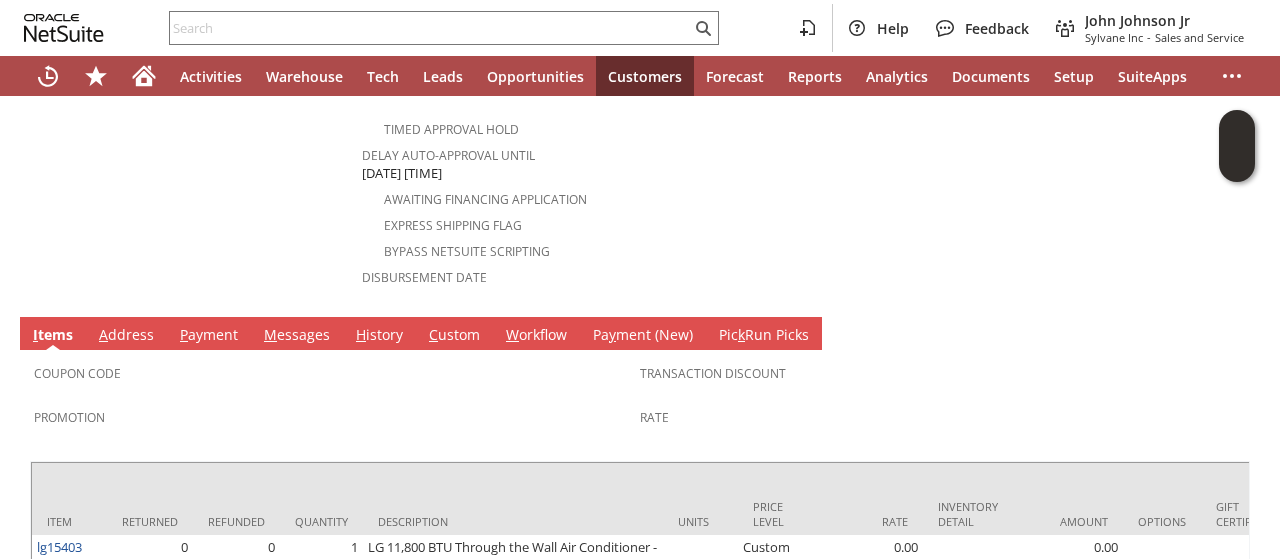 click on "A ddress" at bounding box center (126, 336) 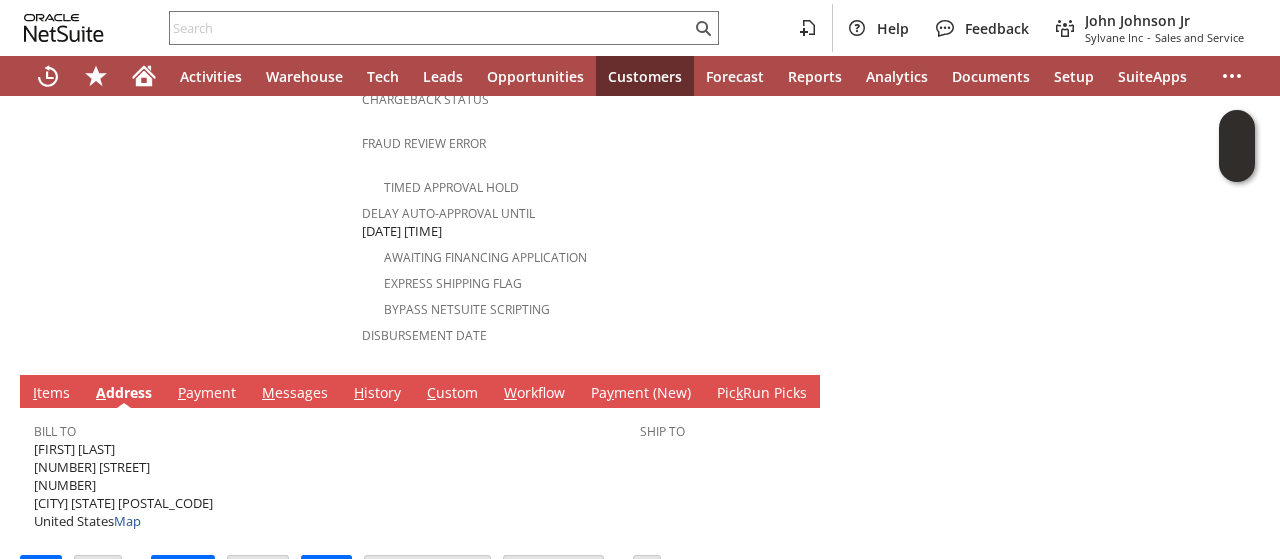 click on "John Hershman 12700 SW 69th Ave 2293040 Pinecrest FL 33156-6221 United States  Map" at bounding box center [123, 485] 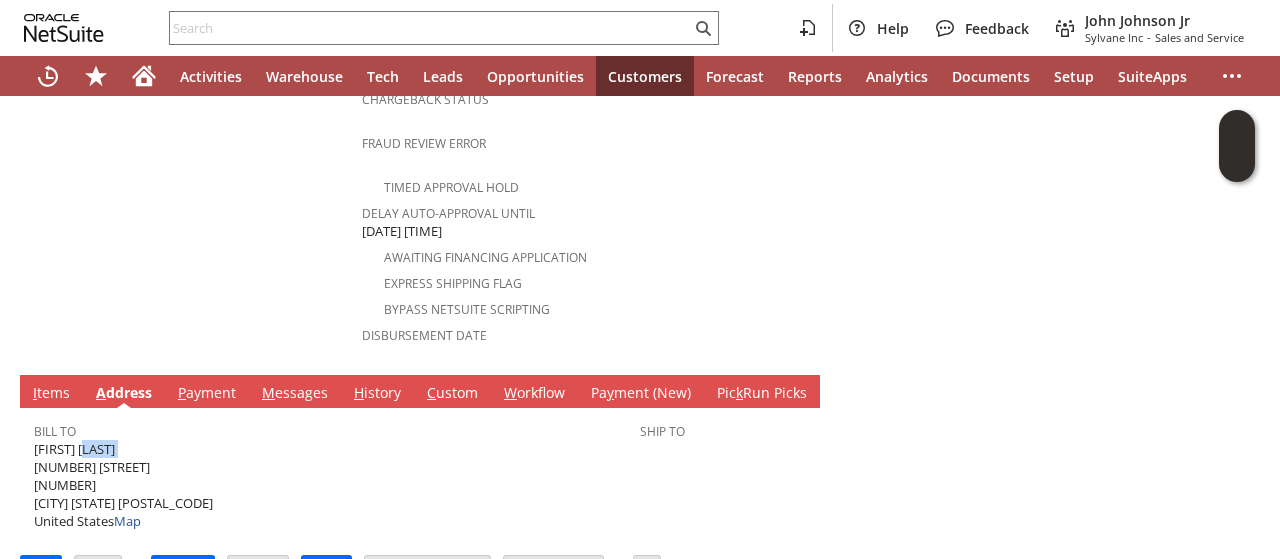click on "John Hershman 12700 SW 69th Ave 2293040 Pinecrest FL 33156-6221 United States  Map" at bounding box center [123, 485] 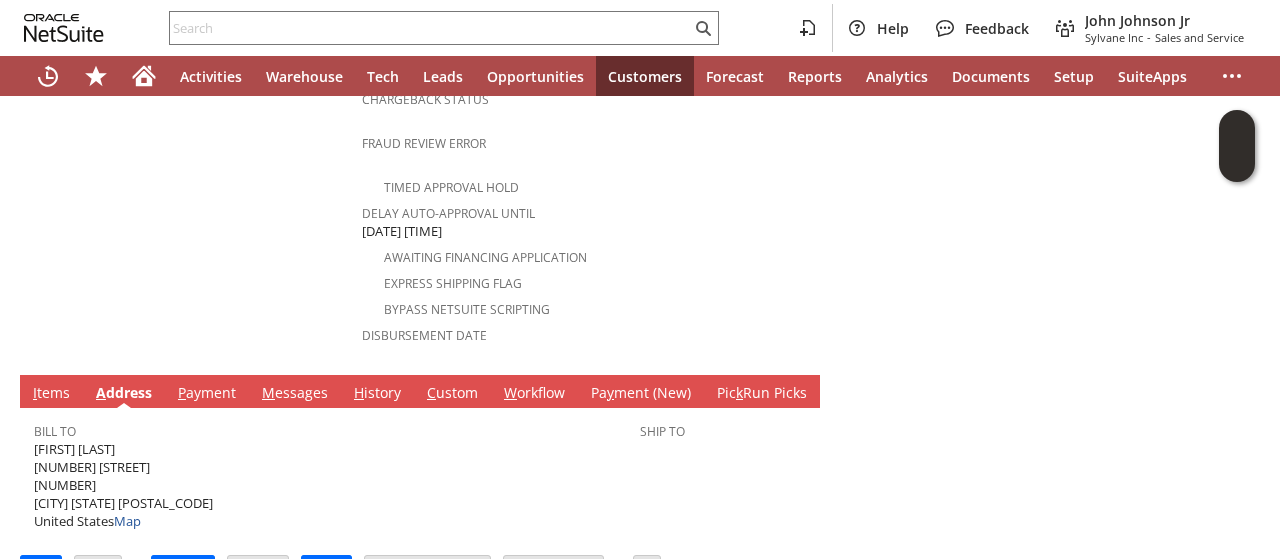 click on "John Hershman 12700 SW 69th Ave 2293040 Pinecrest FL 33156-6221 United States  Map" at bounding box center [123, 485] 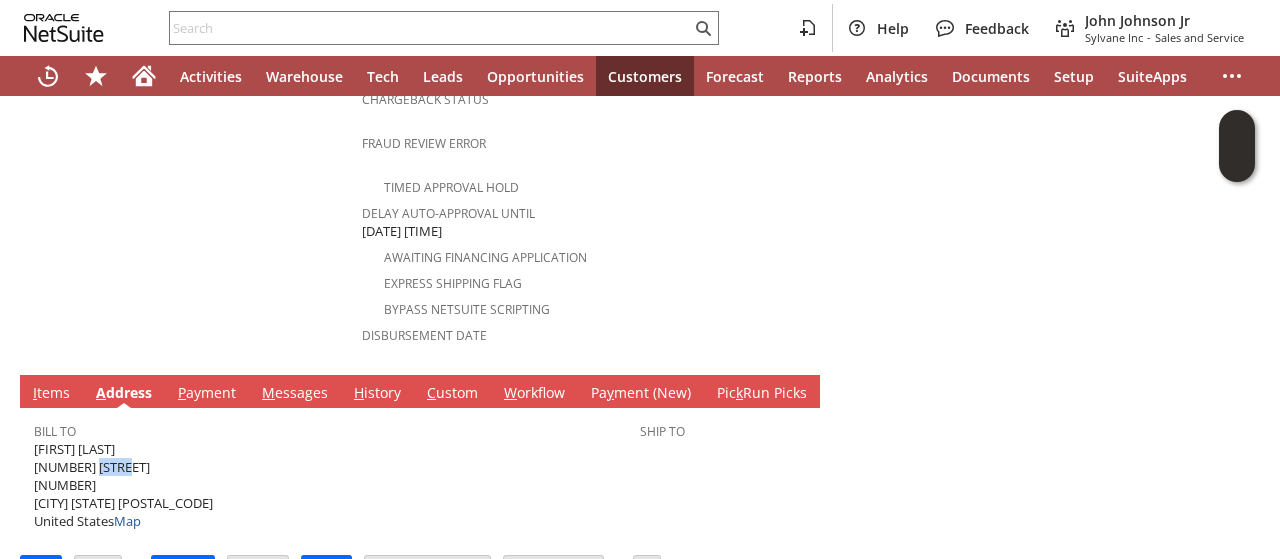 click on "John Hershman 12700 SW 69th Ave 2293040 Pinecrest FL 33156-6221 United States  Map" at bounding box center (123, 485) 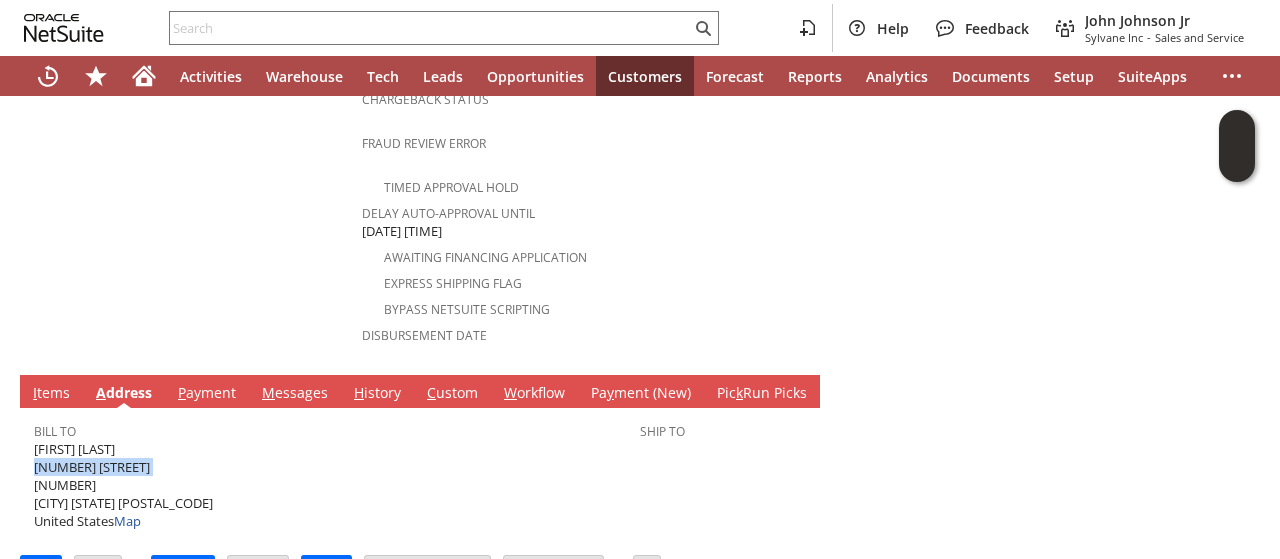 click on "John Hershman 12700 SW 69th Ave 2293040 Pinecrest FL 33156-6221 United States  Map" at bounding box center [123, 485] 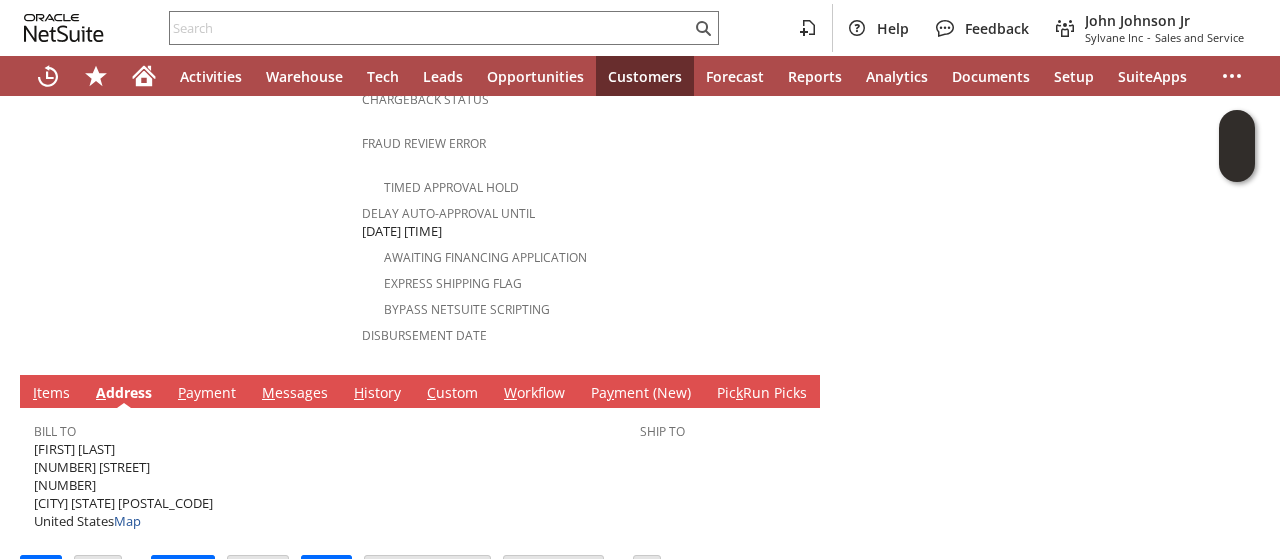 click on "John Hershman 12700 SW 69th Ave 2293040 Pinecrest FL 33156-6221 United States  Map" at bounding box center [123, 485] 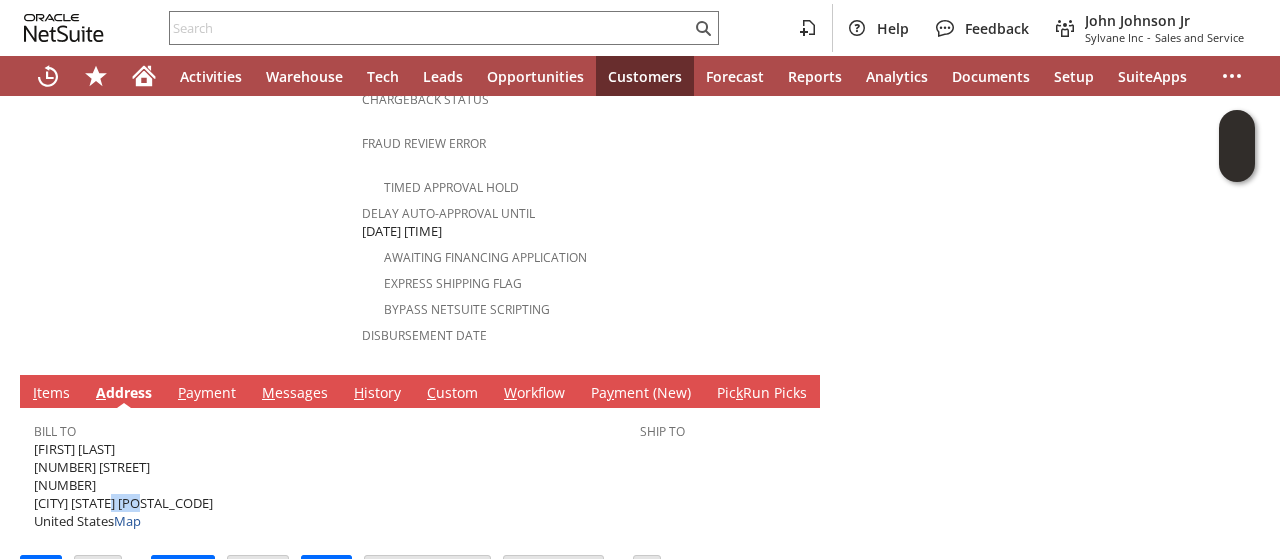 click on "John Hershman 12700 SW 69th Ave 2293040 Pinecrest FL 33156-6221 United States  Map" at bounding box center (123, 485) 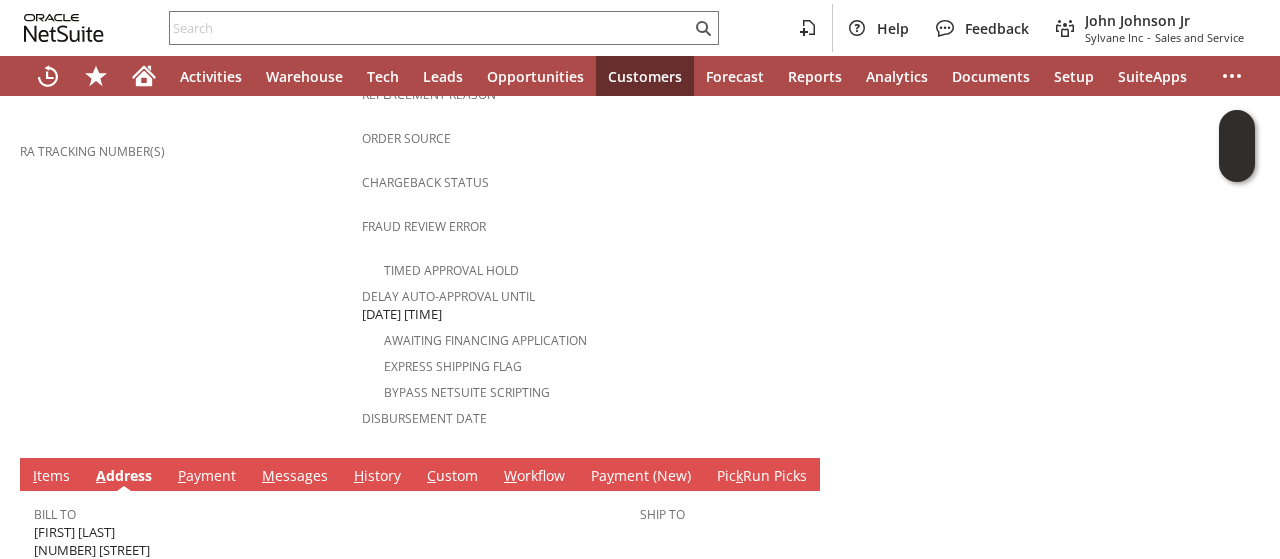 click on "Customer
CU1230972 John Hershman
Date
8/8/2025
Rtn. Auth. #
RA88983
Created From
Cash Sale #C709273827
Sales Rep
Location (Do Not Choose Sheeran or HQ)
Site
Sylvane - www.sylvane.com
Memo
Reason For Return
Damaged during shipping
Order Amount
Customer Comments / Special Instructions
PO #
Customer Phone
(954) 614-4882
Department
Amazon Return ID" at bounding box center (191, -46) 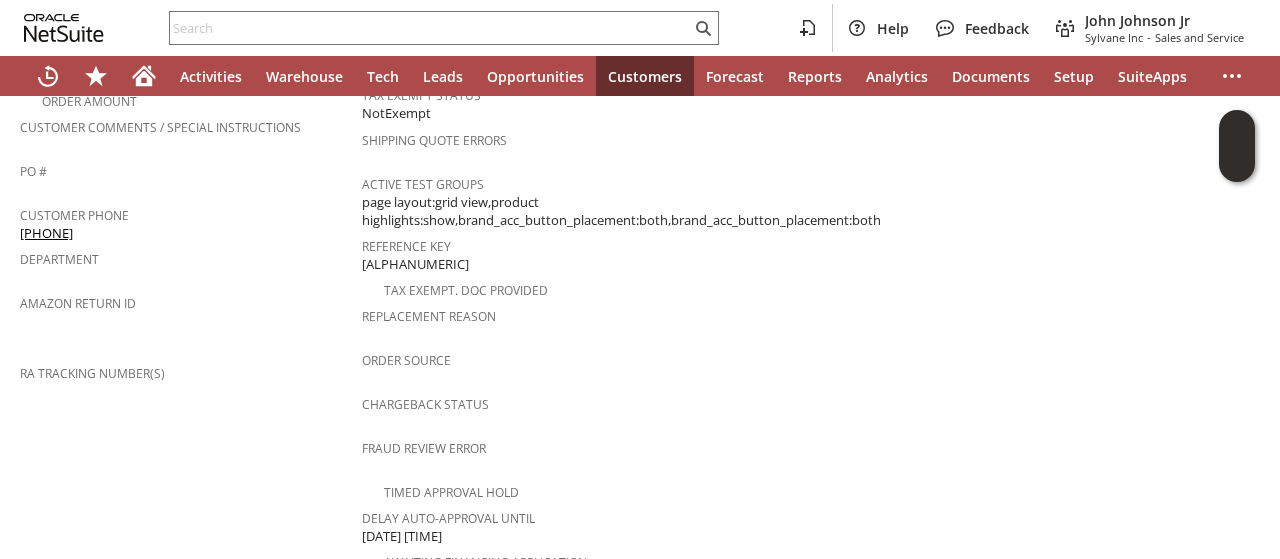 scroll, scrollTop: 542, scrollLeft: 0, axis: vertical 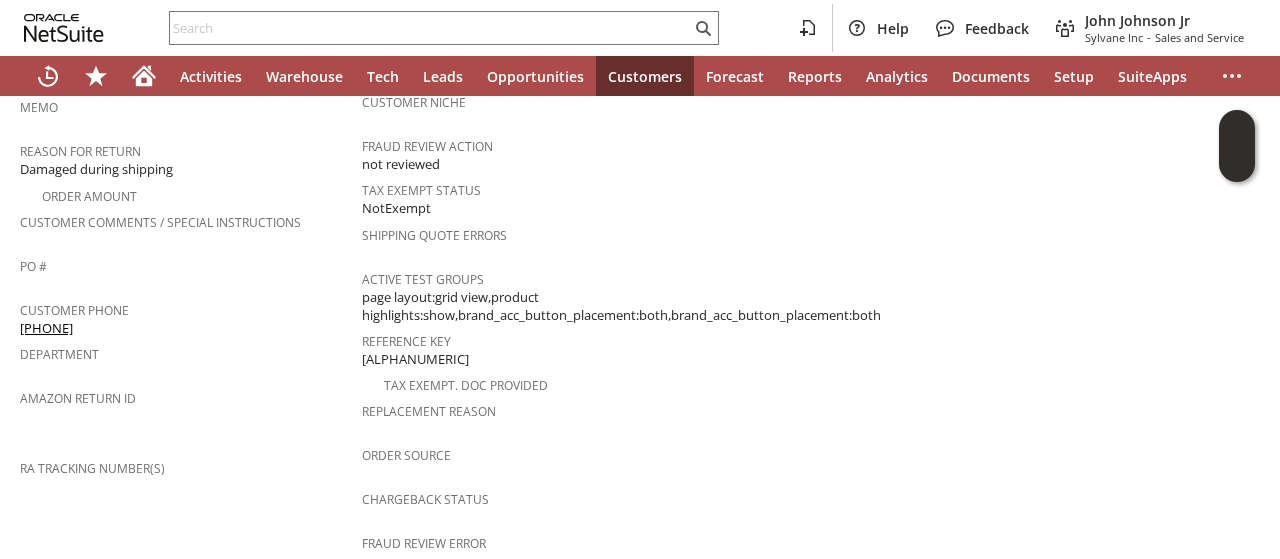 drag, startPoint x: 113, startPoint y: 297, endPoint x: 21, endPoint y: 298, distance: 92.00543 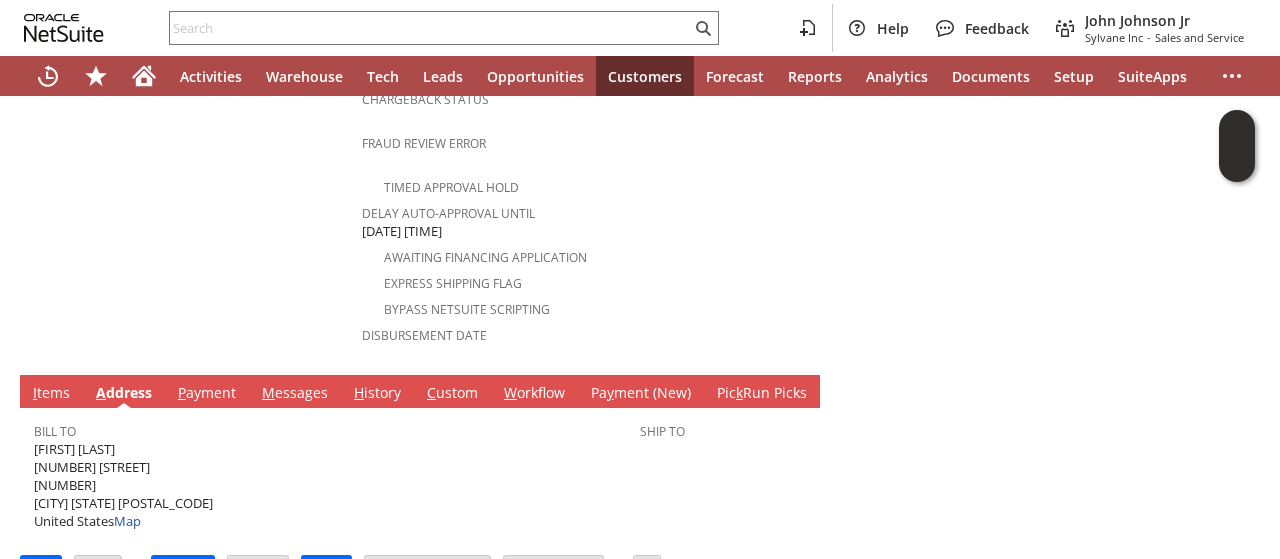 drag, startPoint x: 49, startPoint y: 349, endPoint x: 55, endPoint y: 369, distance: 20.880613 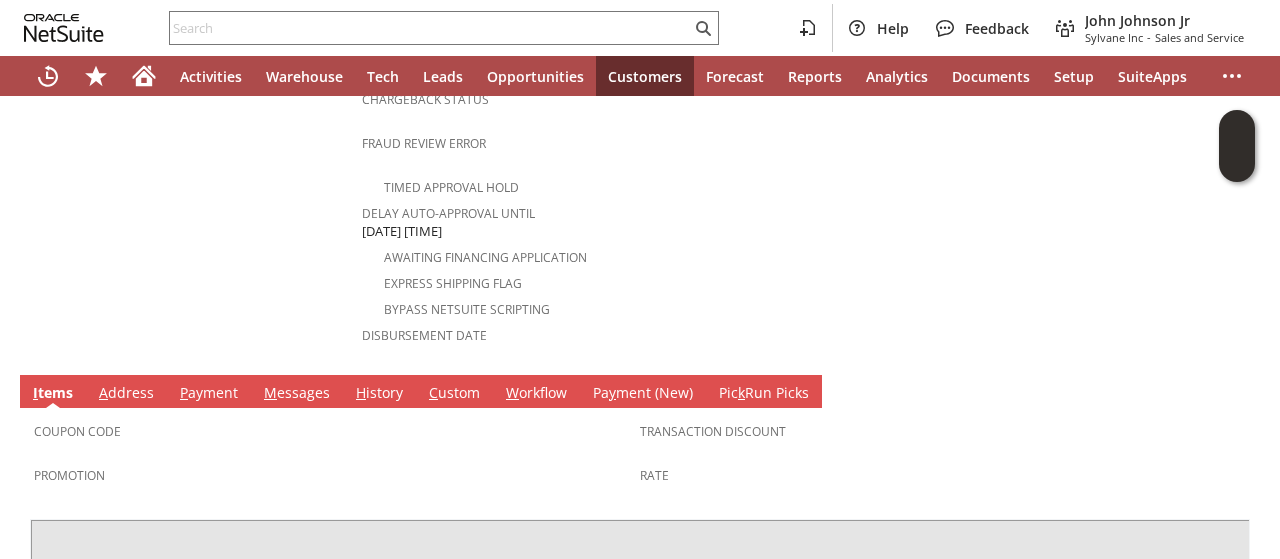 scroll, scrollTop: 1109, scrollLeft: 0, axis: vertical 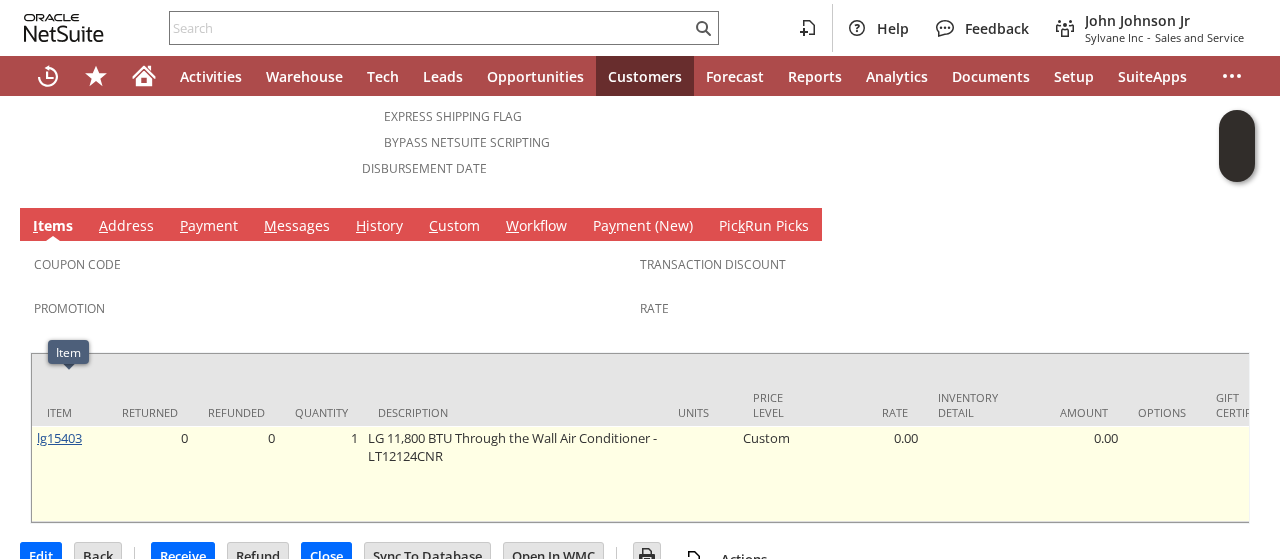 click on "lg15403" at bounding box center (59, 438) 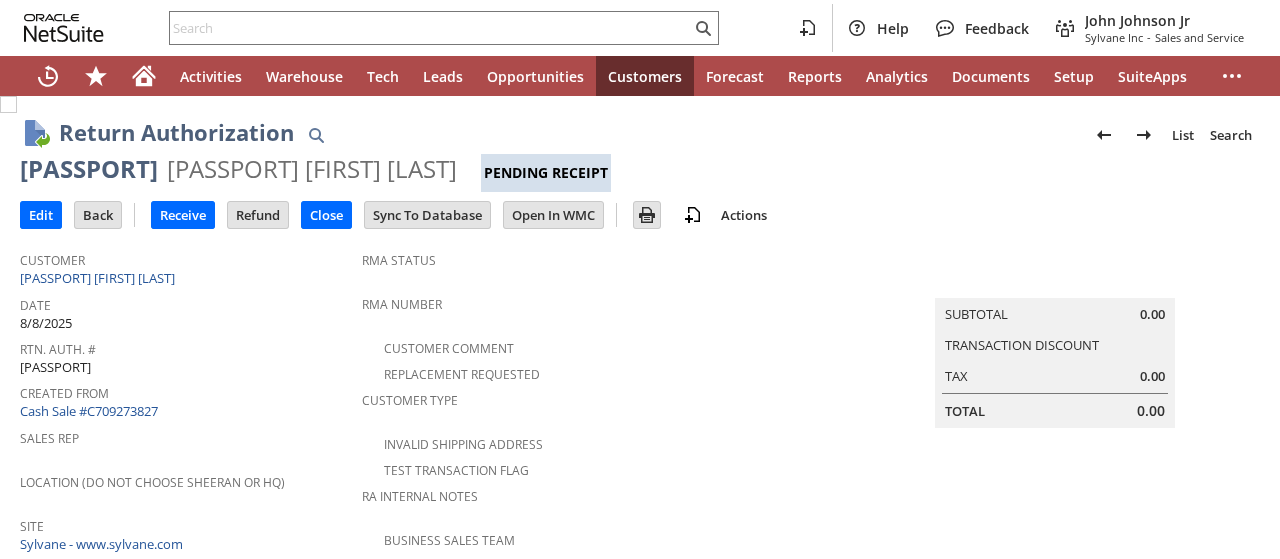 scroll, scrollTop: 0, scrollLeft: 0, axis: both 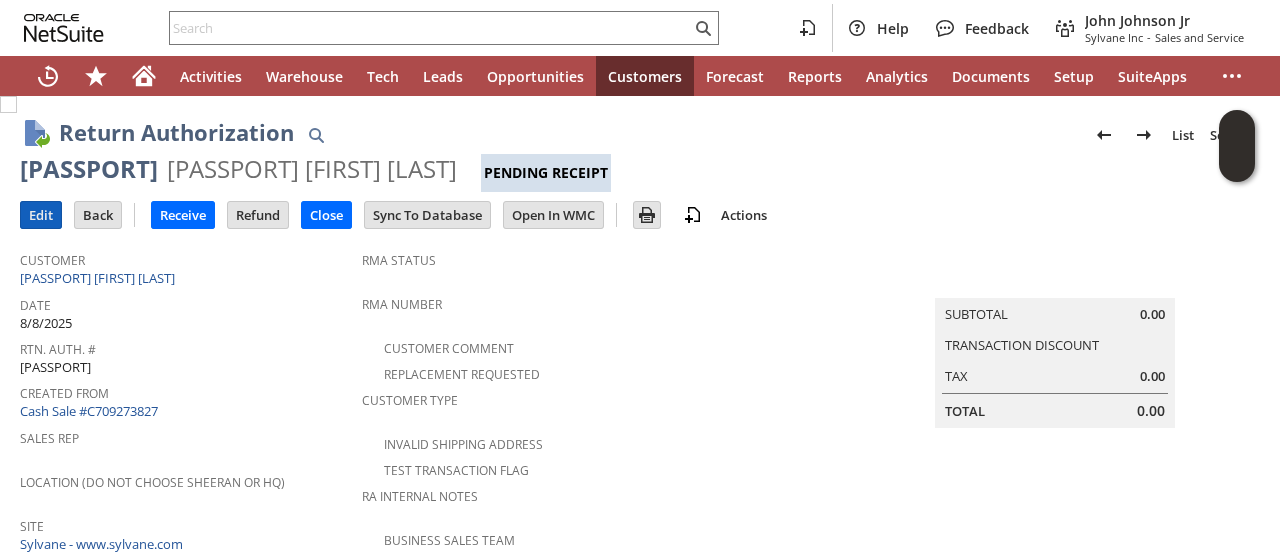 click on "Edit" at bounding box center (41, 215) 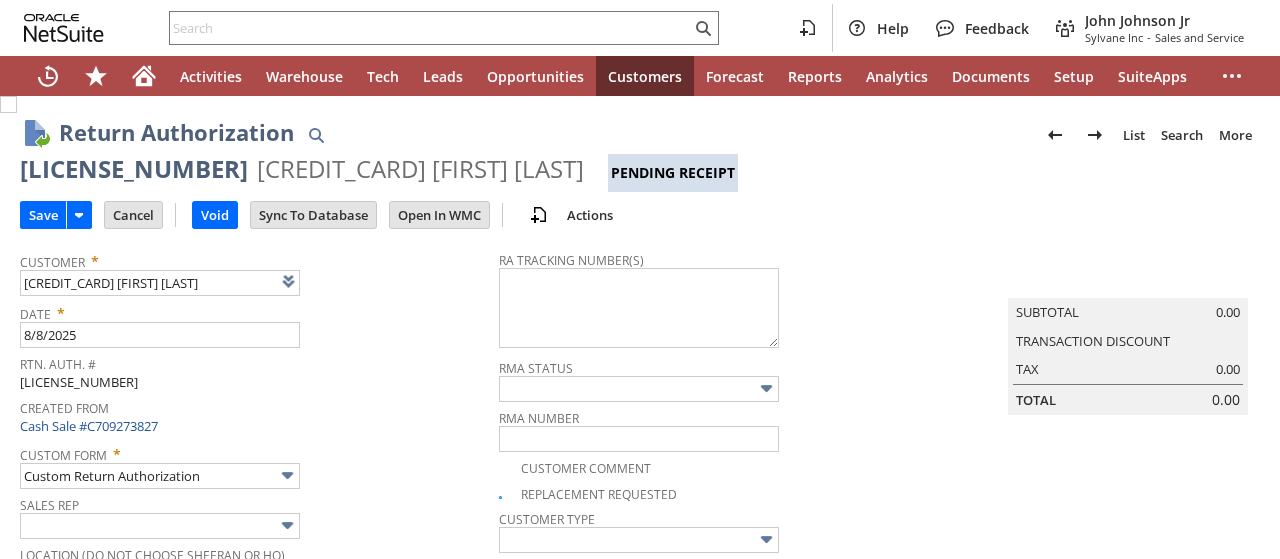 scroll, scrollTop: 0, scrollLeft: 0, axis: both 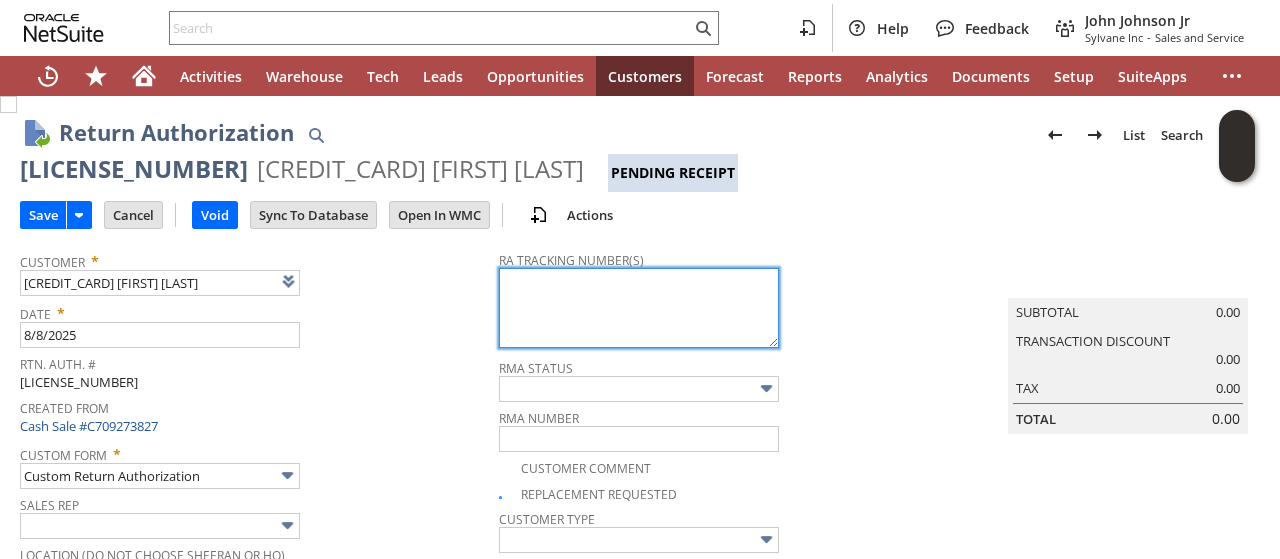 click at bounding box center [639, 308] 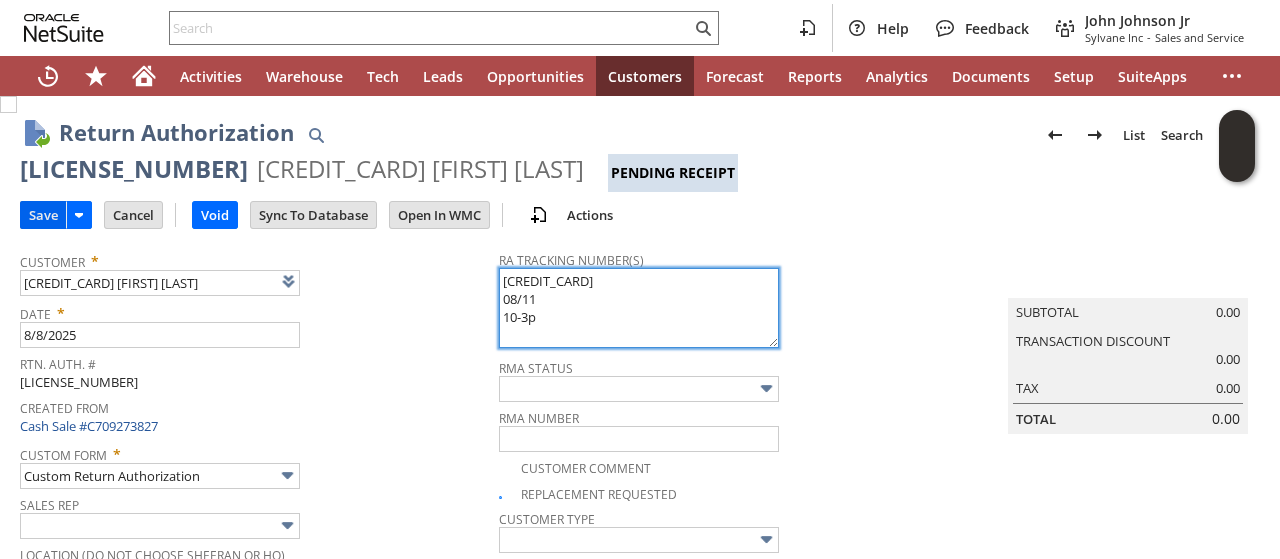 type on "997034300282566
08/11
10-3p" 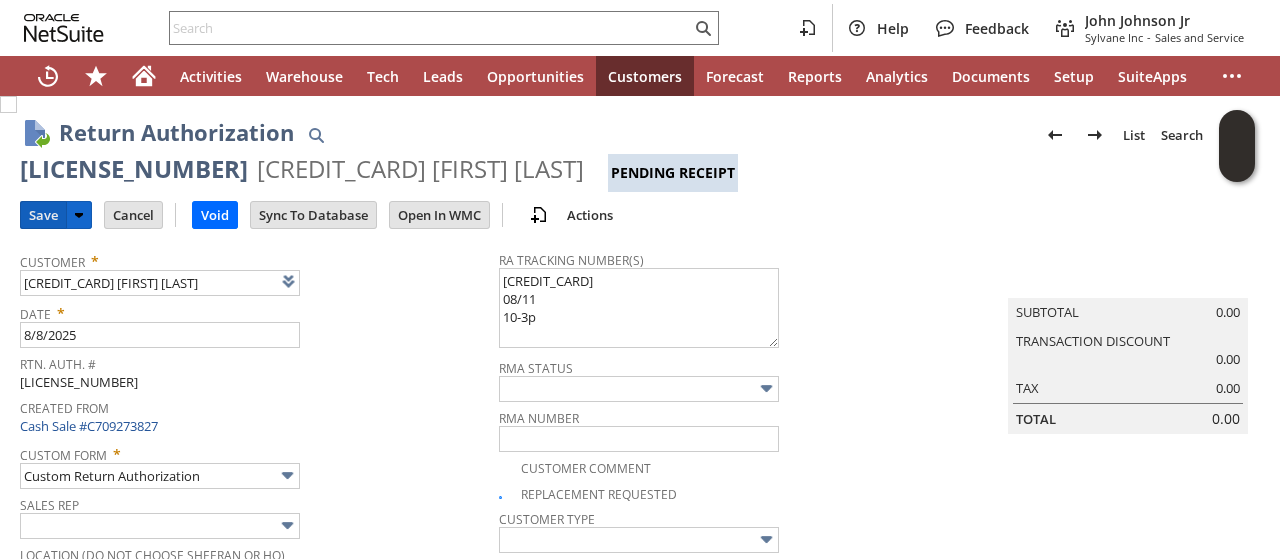 click on "Save" at bounding box center (43, 215) 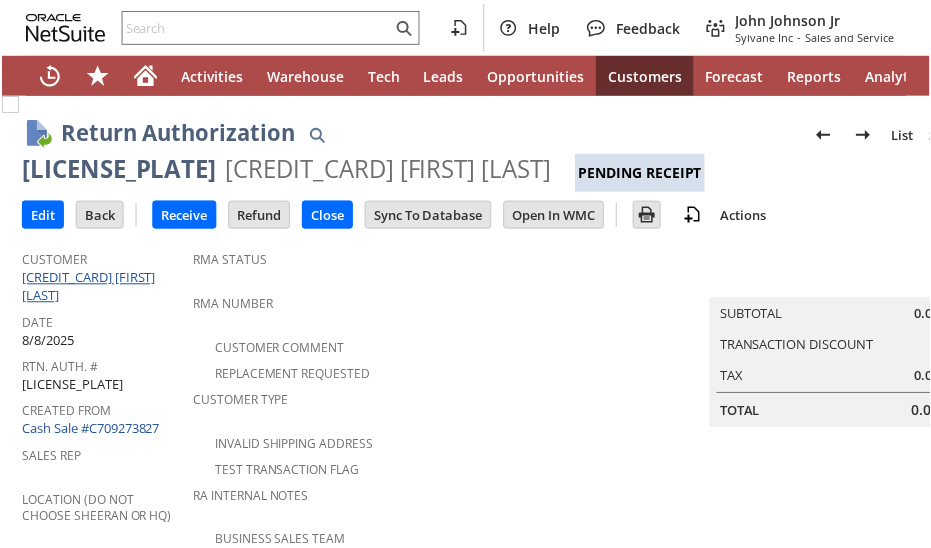 scroll, scrollTop: 0, scrollLeft: 0, axis: both 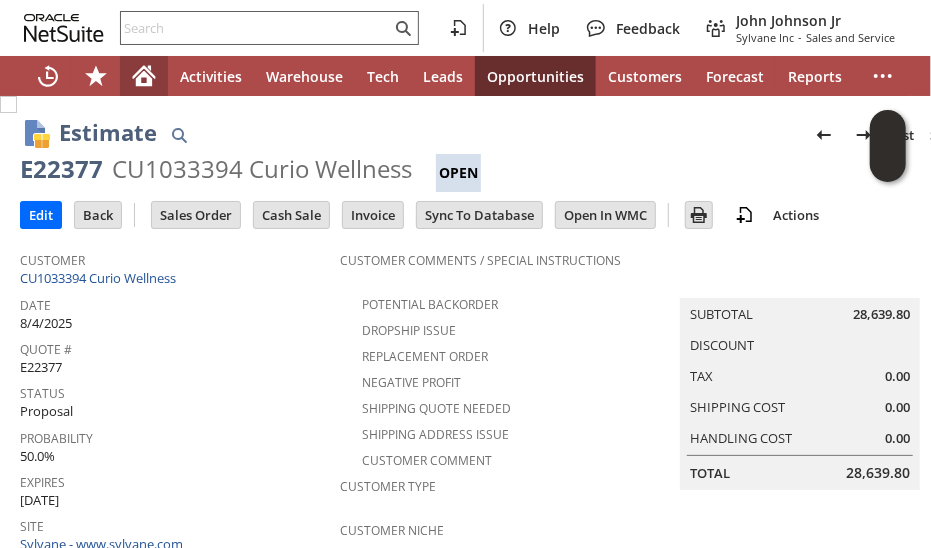 click at bounding box center [256, 28] 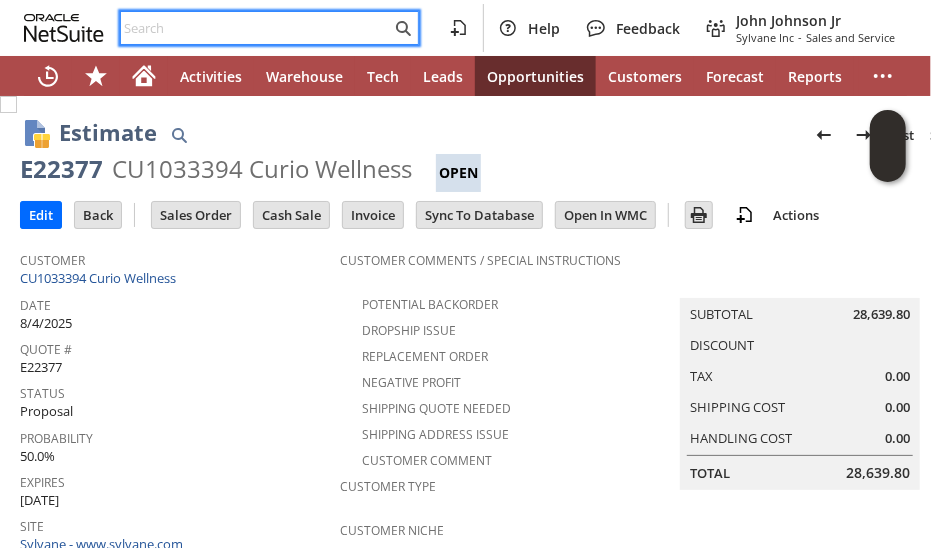 paste on "[EMAIL]" 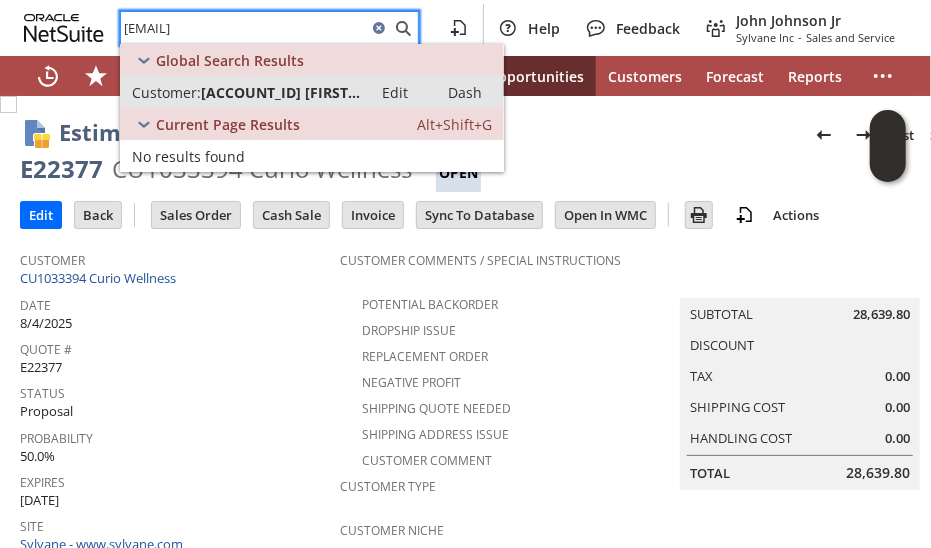 type on "[EMAIL]" 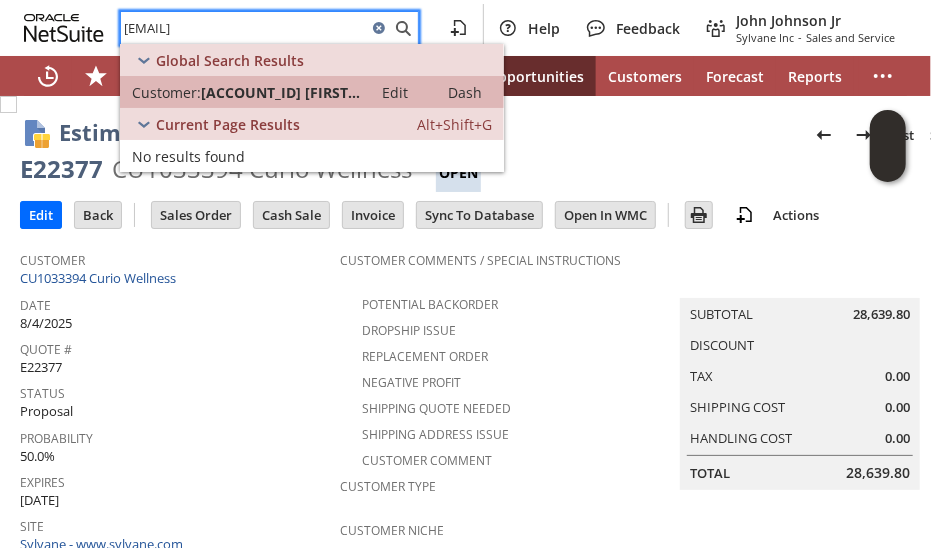 click on "[ACCOUNT_ID] [FIRST] [LAST]" at bounding box center [280, 92] 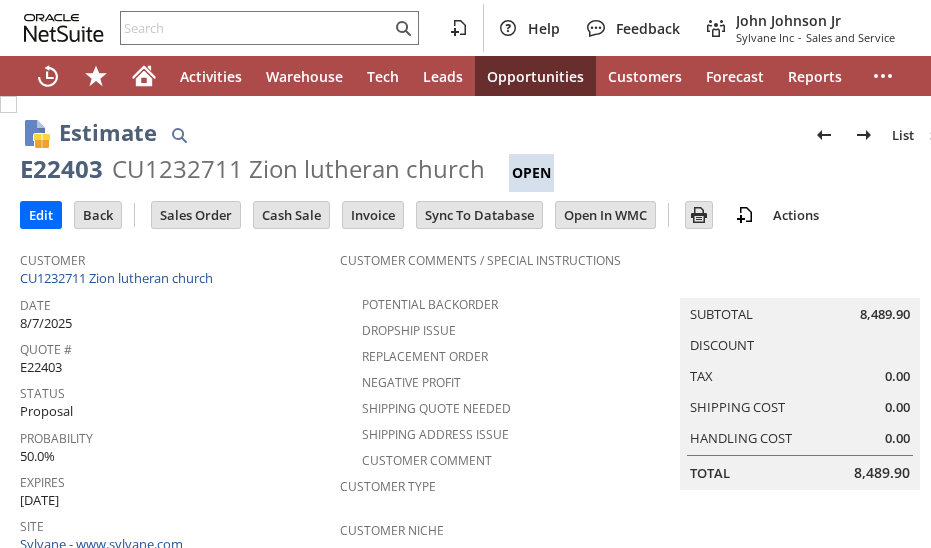 scroll, scrollTop: 0, scrollLeft: 0, axis: both 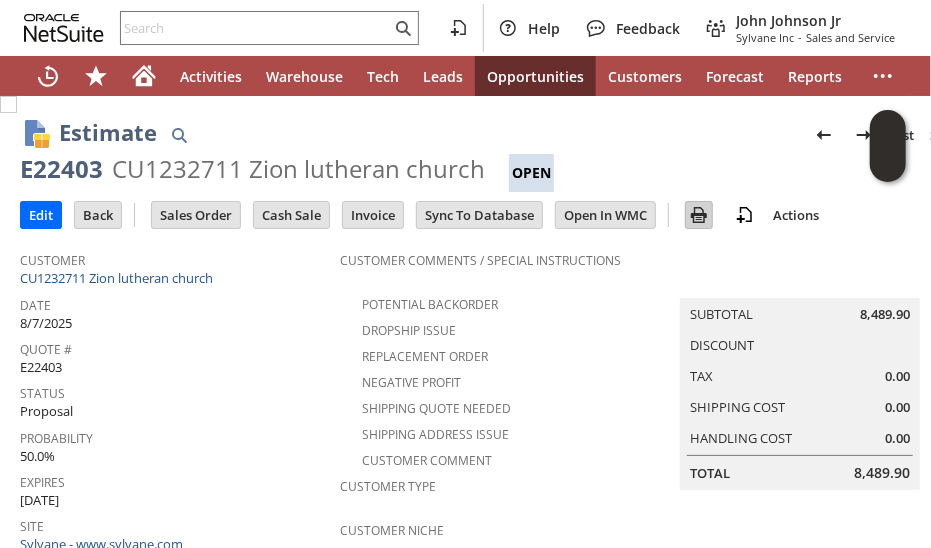 click at bounding box center [699, 215] 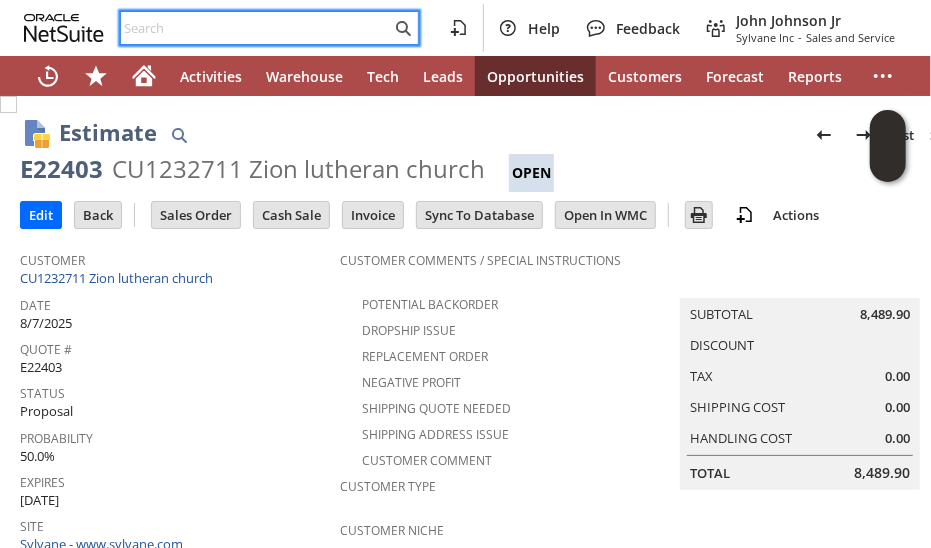 click at bounding box center [256, 28] 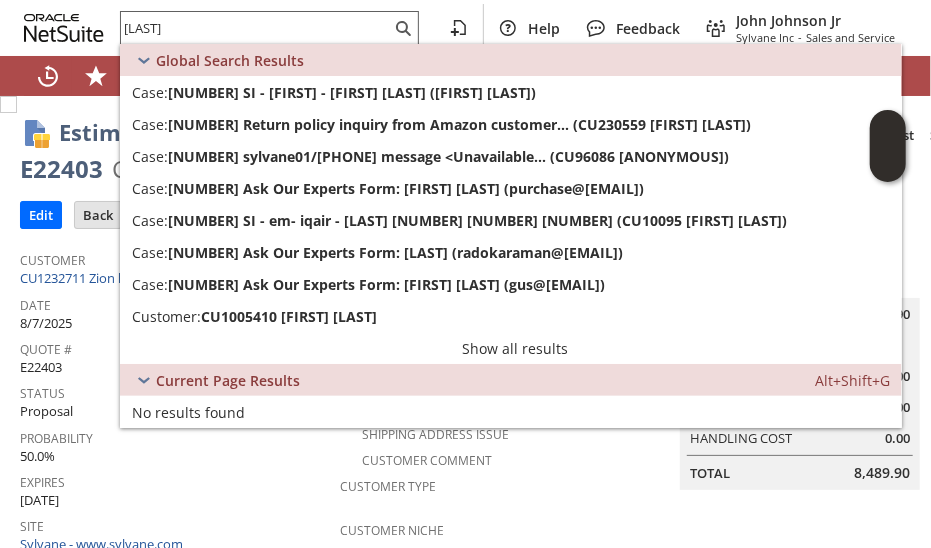 click on "karam" at bounding box center [256, 28] 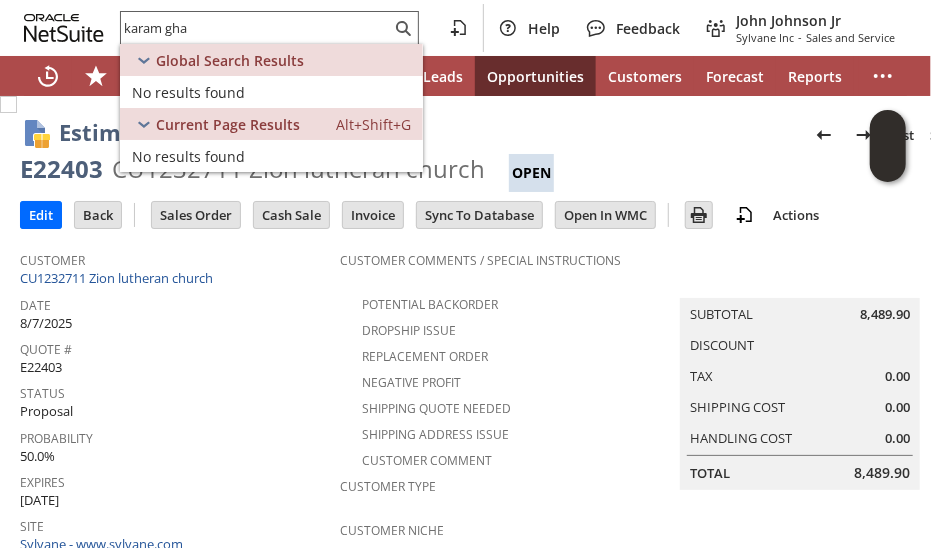 click on "karam gha" at bounding box center (256, 28) 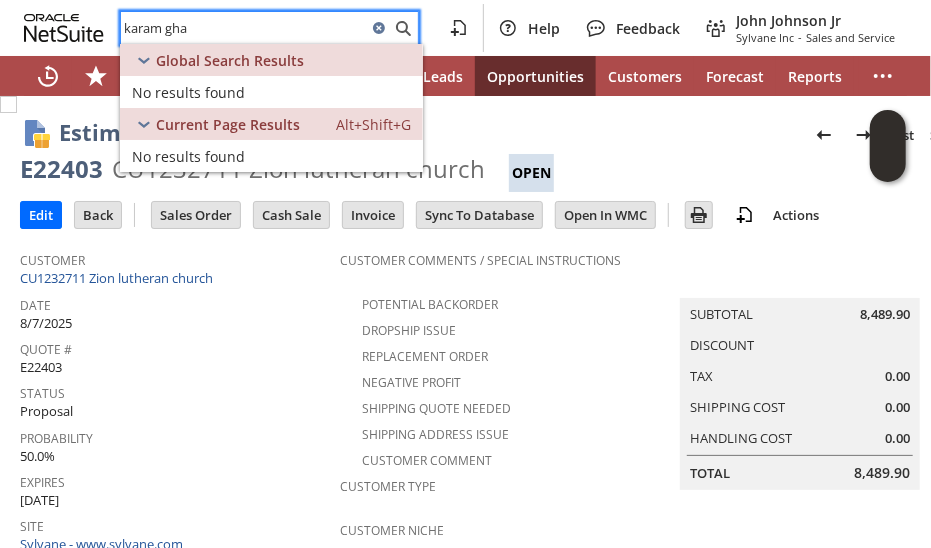 click on "karam gha" at bounding box center [244, 28] 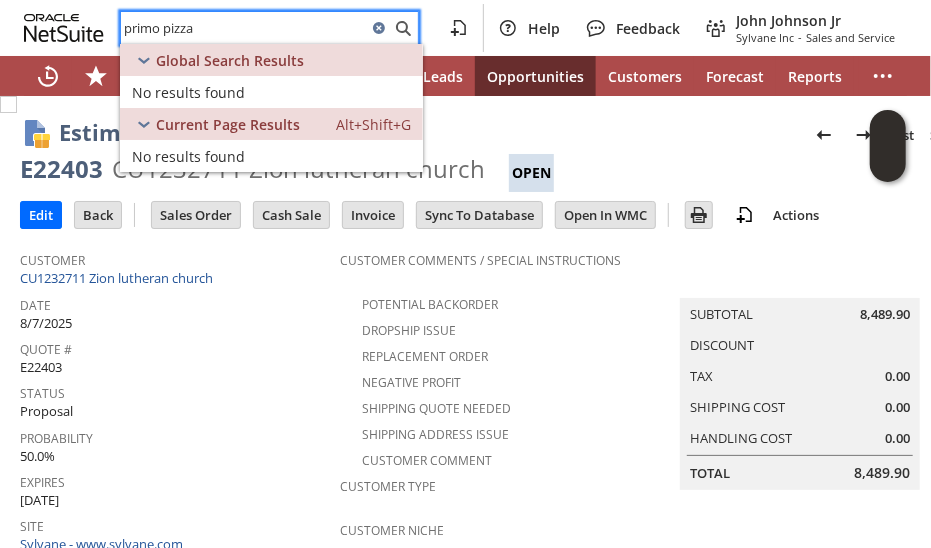type on "primo pizza" 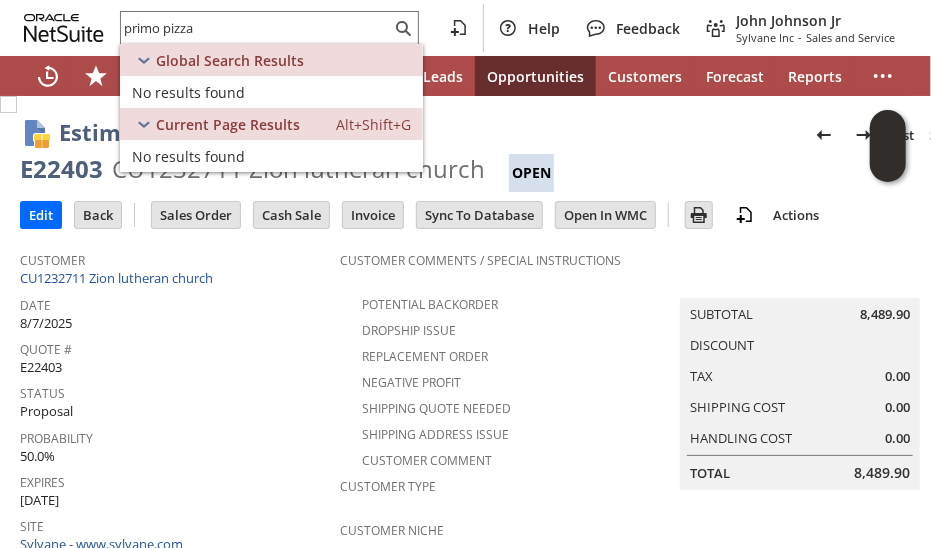 click on "Estimate
List
Search" at bounding box center (519, 134) 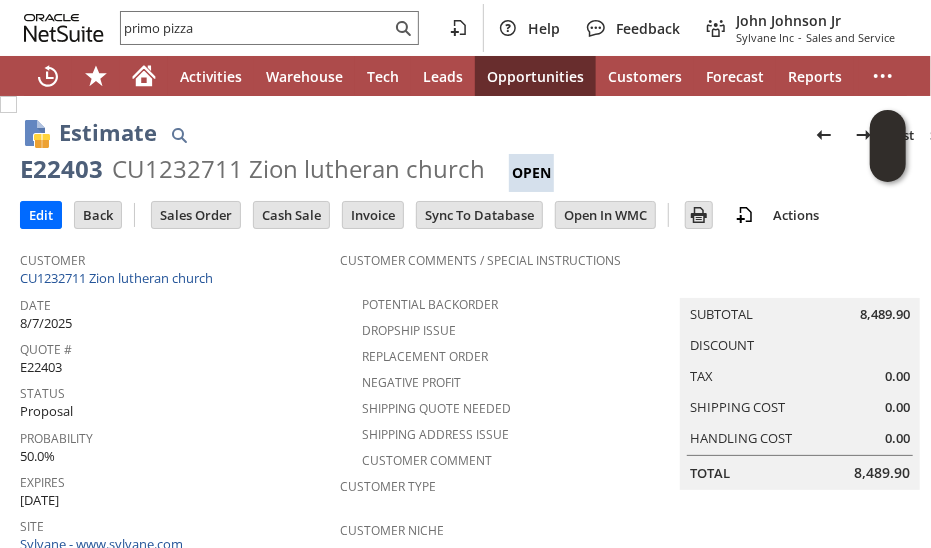 drag, startPoint x: 232, startPoint y: 364, endPoint x: 232, endPoint y: 349, distance: 15 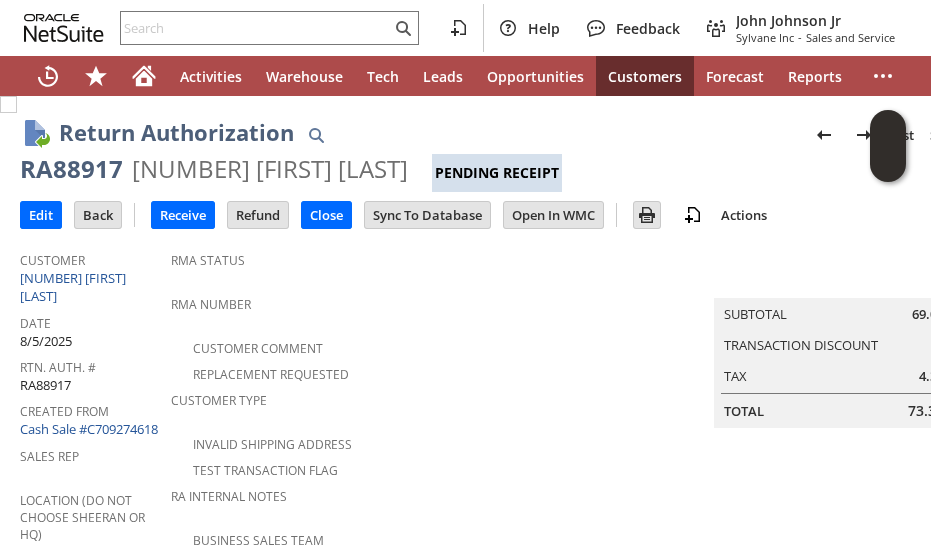 scroll, scrollTop: 0, scrollLeft: 0, axis: both 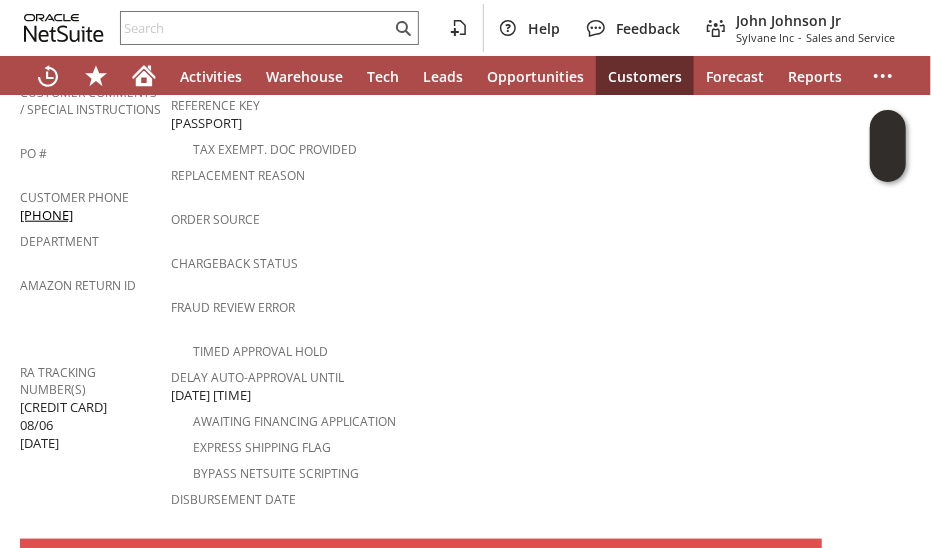 click on "997002700055592 08/06 8-6p" at bounding box center (63, 425) 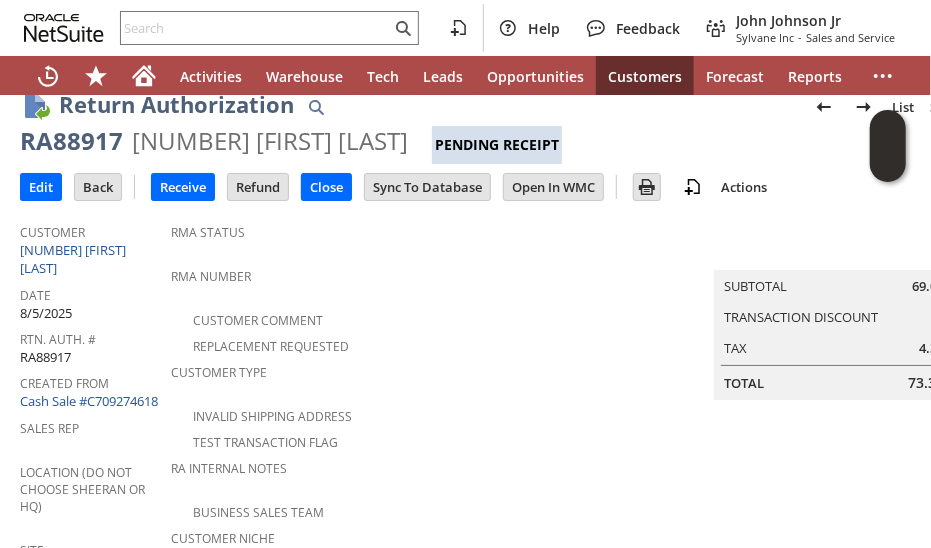 scroll, scrollTop: 0, scrollLeft: 0, axis: both 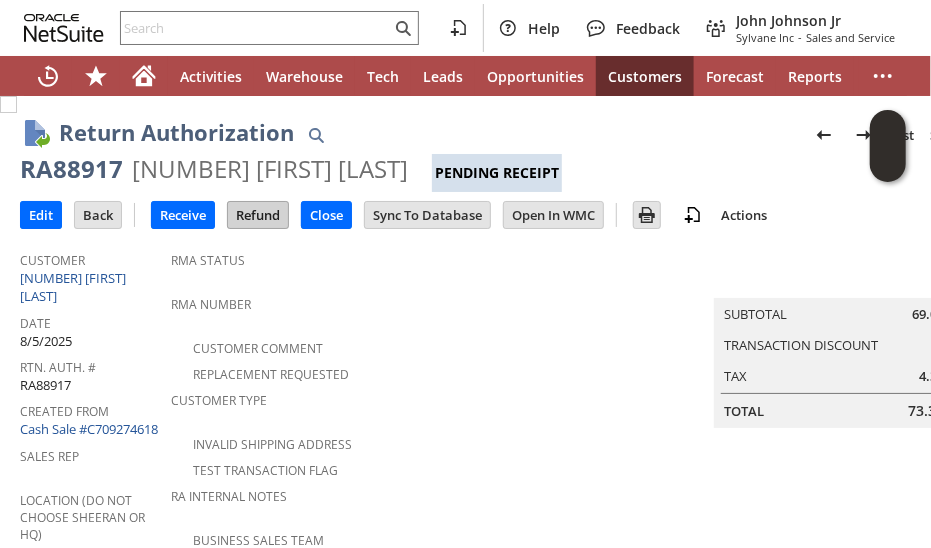 click on "Refund" at bounding box center (258, 215) 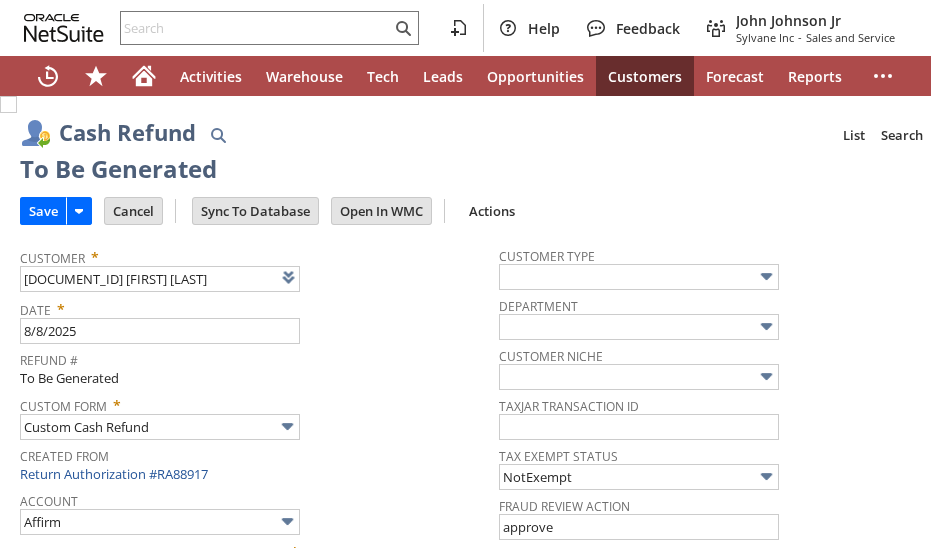 scroll, scrollTop: 0, scrollLeft: 0, axis: both 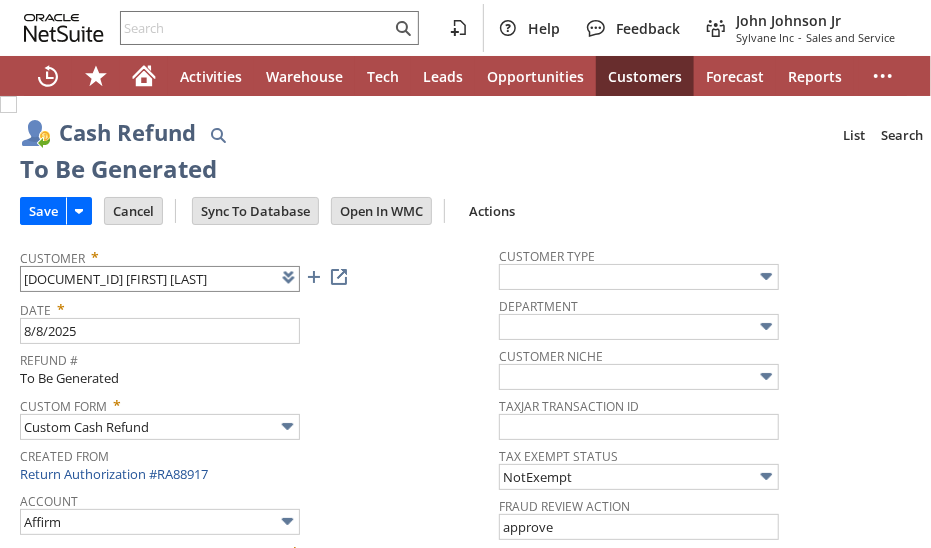 type on "Regions - Merchant 0414" 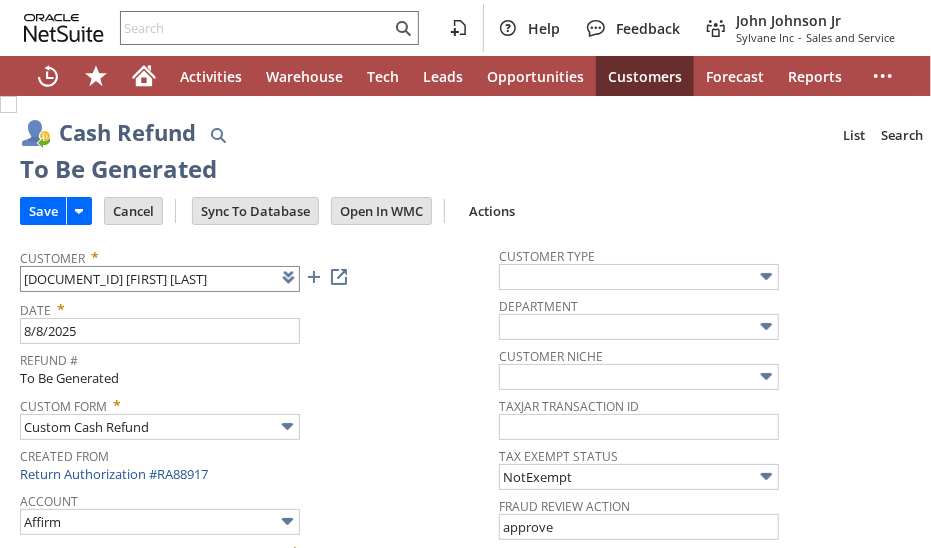 type on "Headquarters : Head... : Pending Testing" 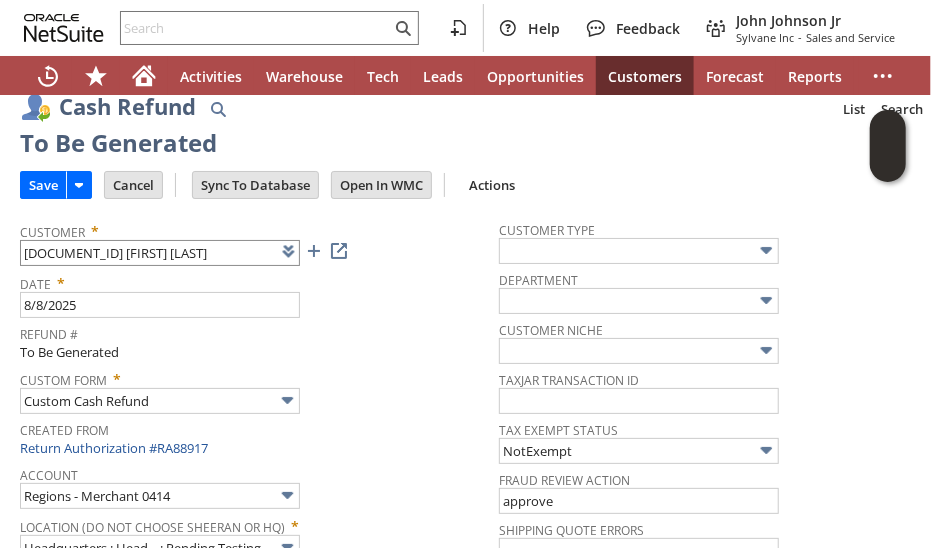 scroll, scrollTop: 0, scrollLeft: 0, axis: both 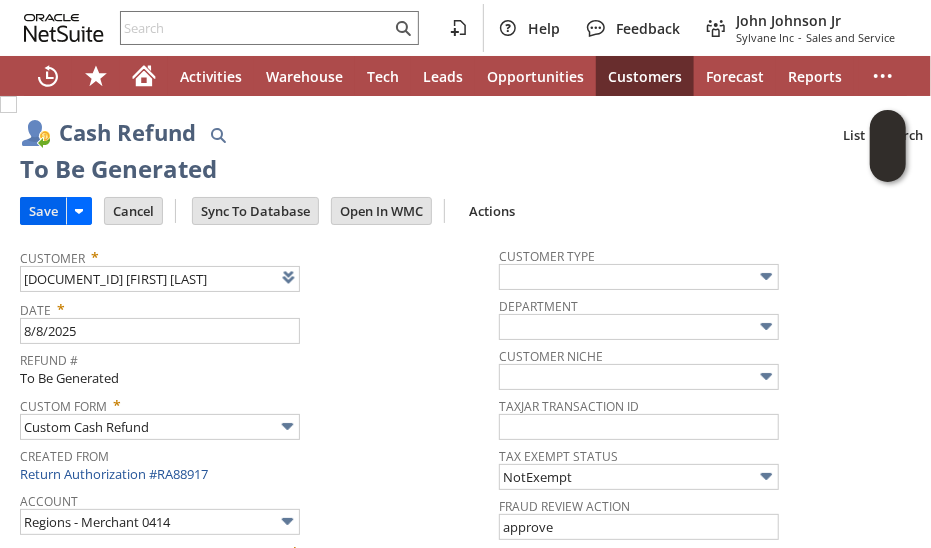 click on "Save" at bounding box center [43, 211] 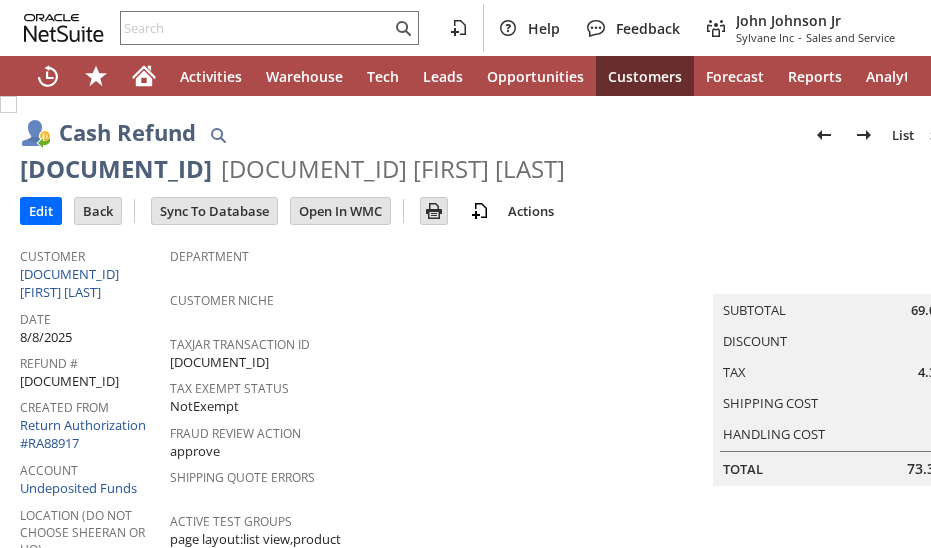scroll, scrollTop: 0, scrollLeft: 0, axis: both 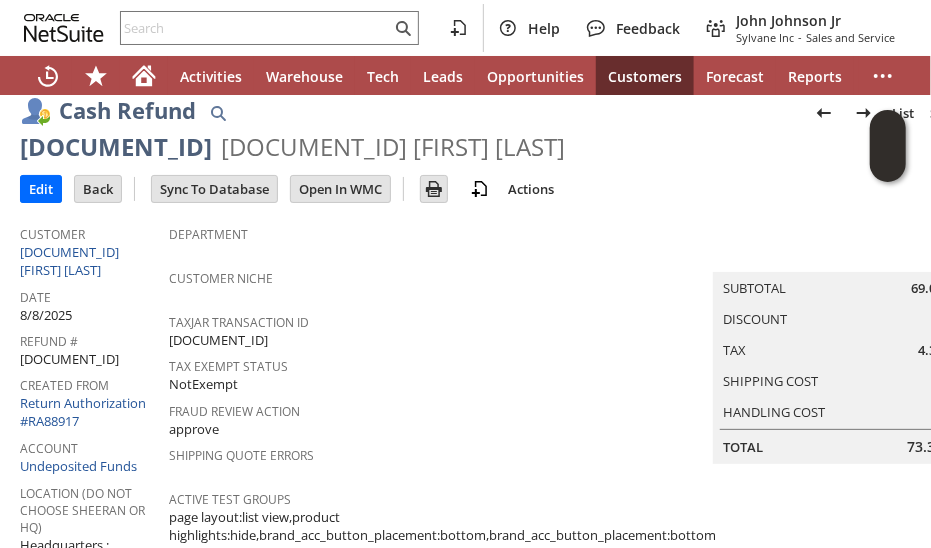 click on "Fraud Review Action" at bounding box center (443, 408) 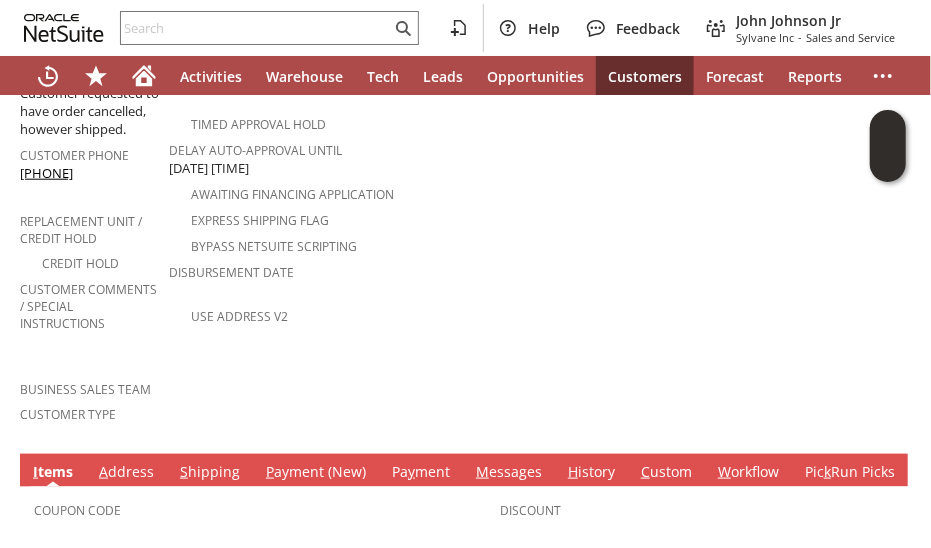 scroll, scrollTop: 900, scrollLeft: 0, axis: vertical 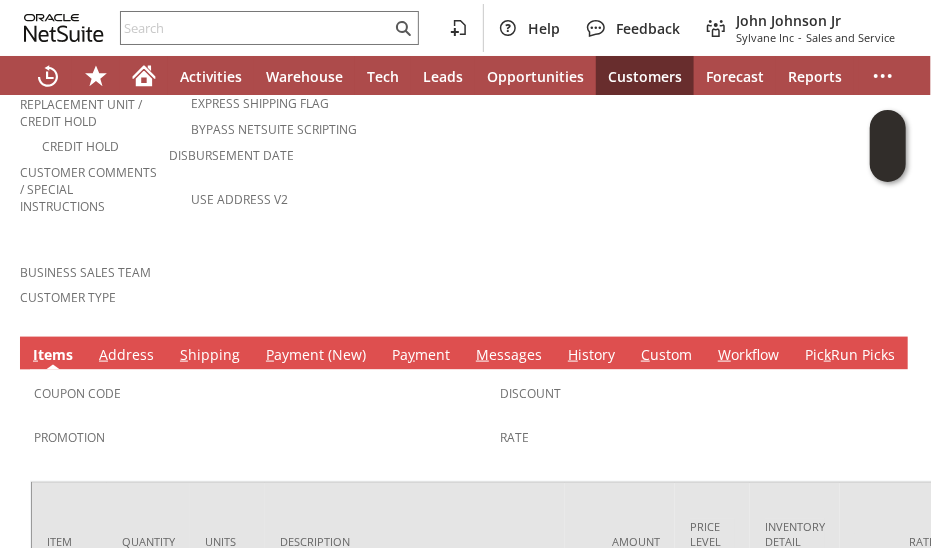 click on "M essages" at bounding box center [509, 356] 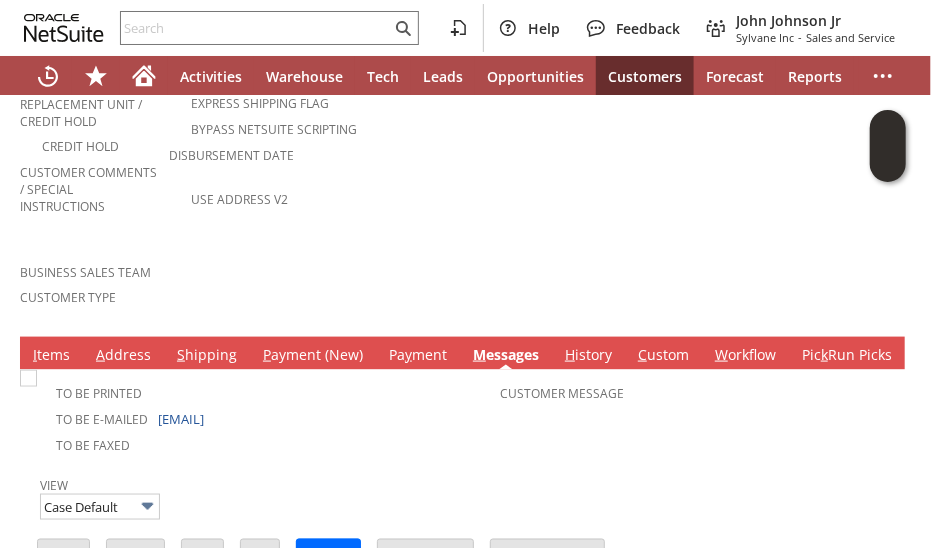 scroll, scrollTop: 0, scrollLeft: 0, axis: both 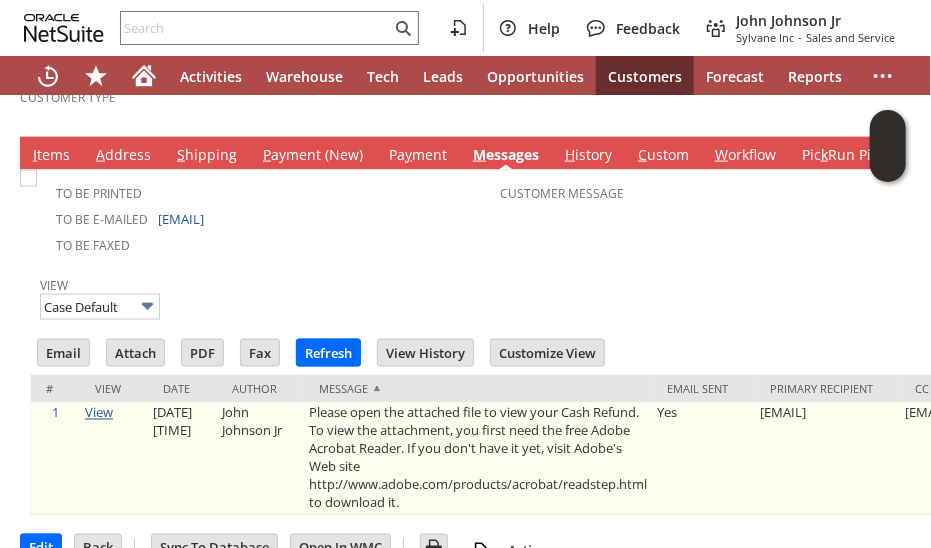 click on "View" at bounding box center [99, 413] 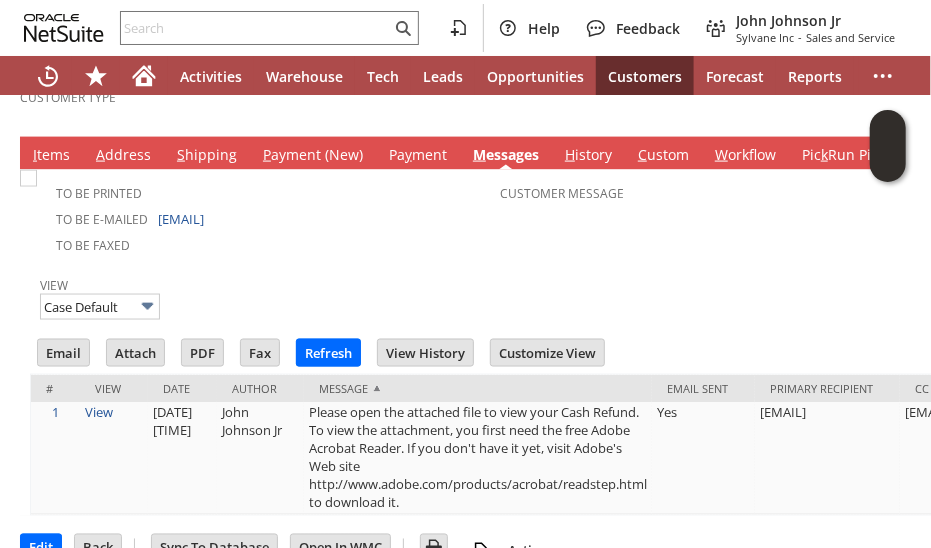 click on "To Be E-mailed
syuldashev@yahoo.com" at bounding box center (267, 218) 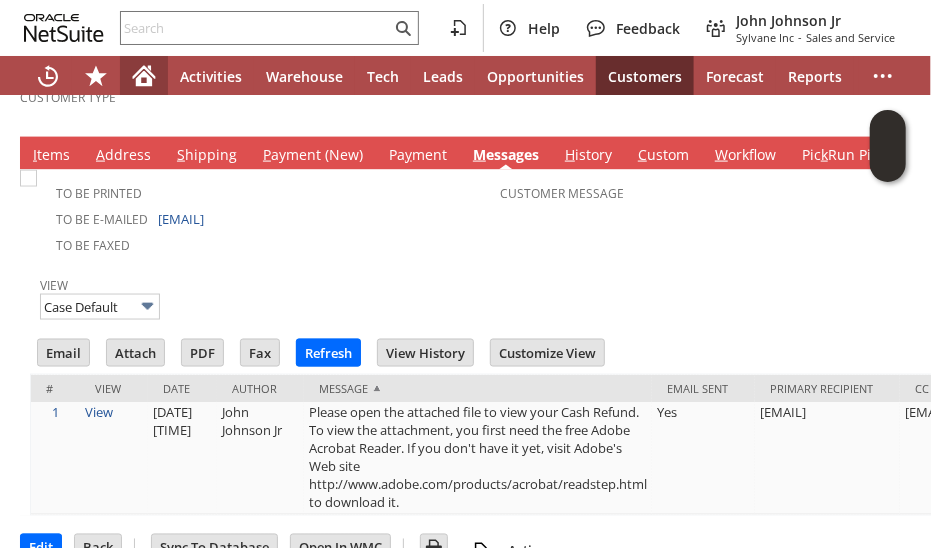 click 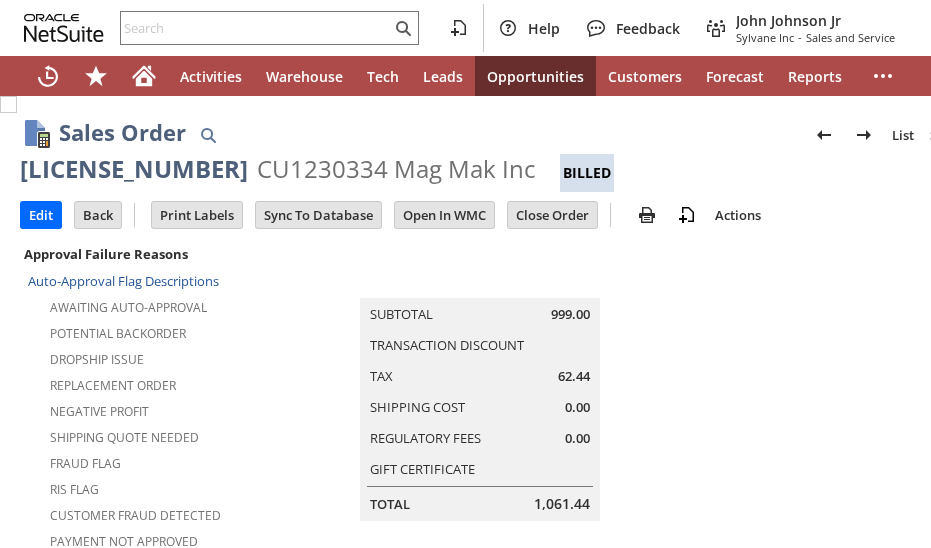 scroll, scrollTop: 0, scrollLeft: 0, axis: both 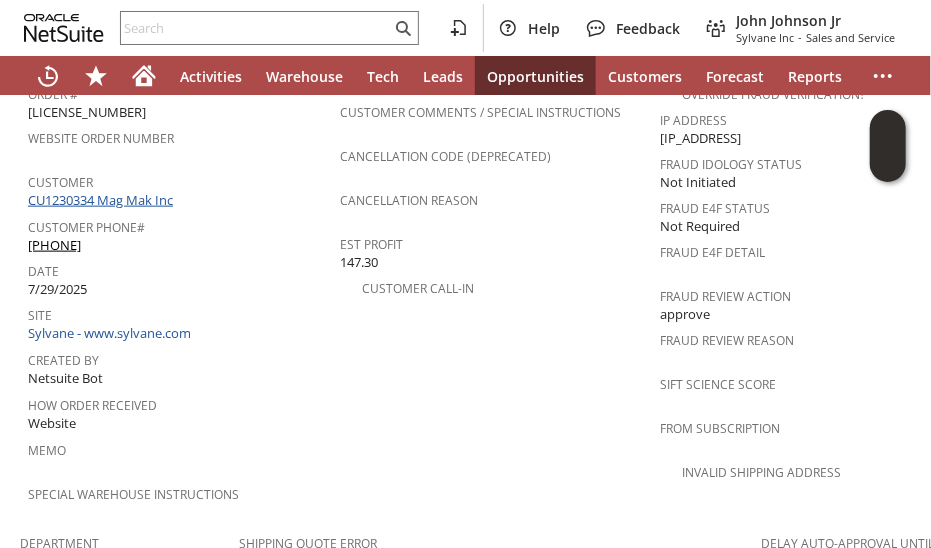 click on "CU1230334 Mag Mak  Inc" at bounding box center [103, 200] 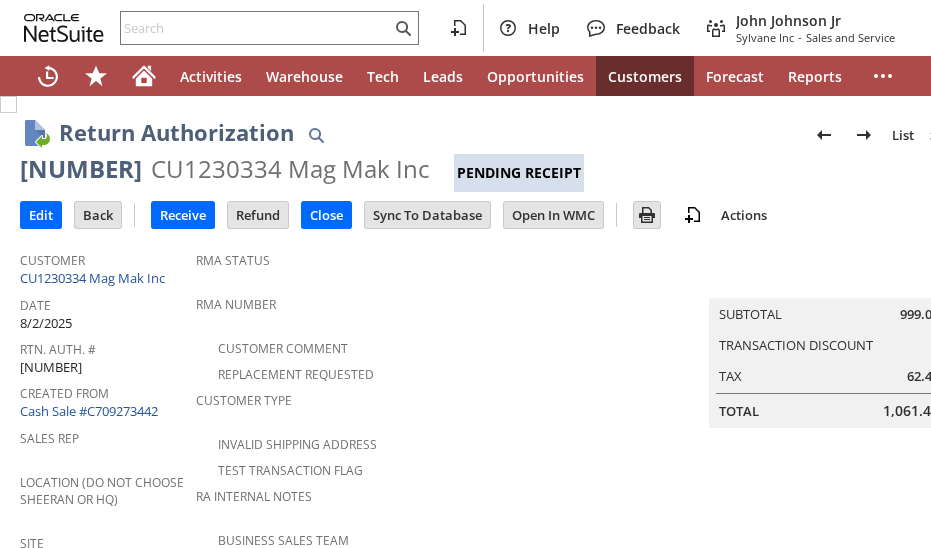 scroll, scrollTop: 0, scrollLeft: 0, axis: both 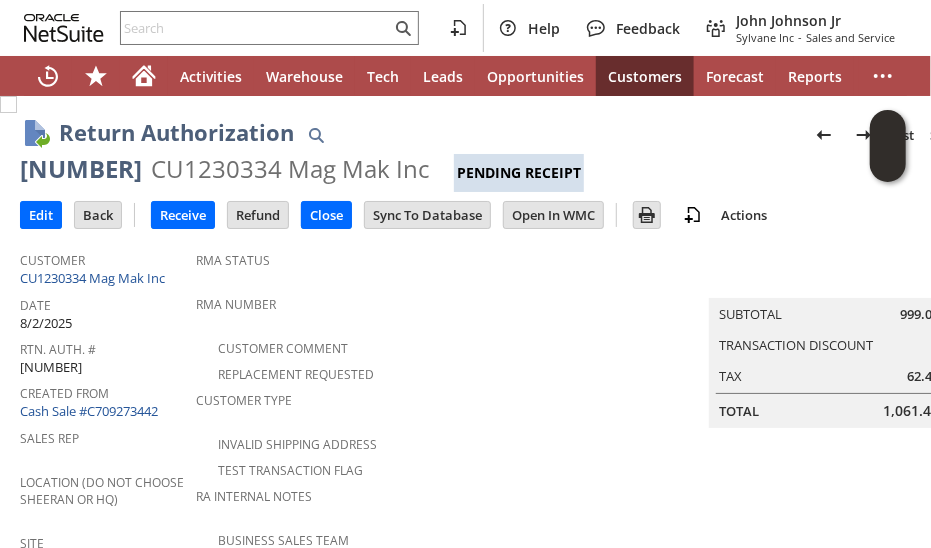 click on "[NUMBER]" at bounding box center [81, 169] 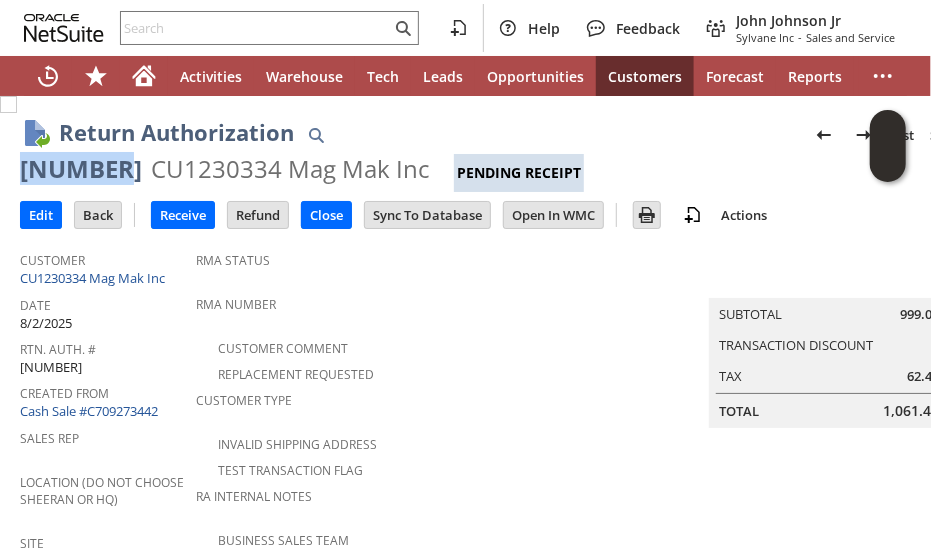 click on "[NUMBER]" at bounding box center (81, 169) 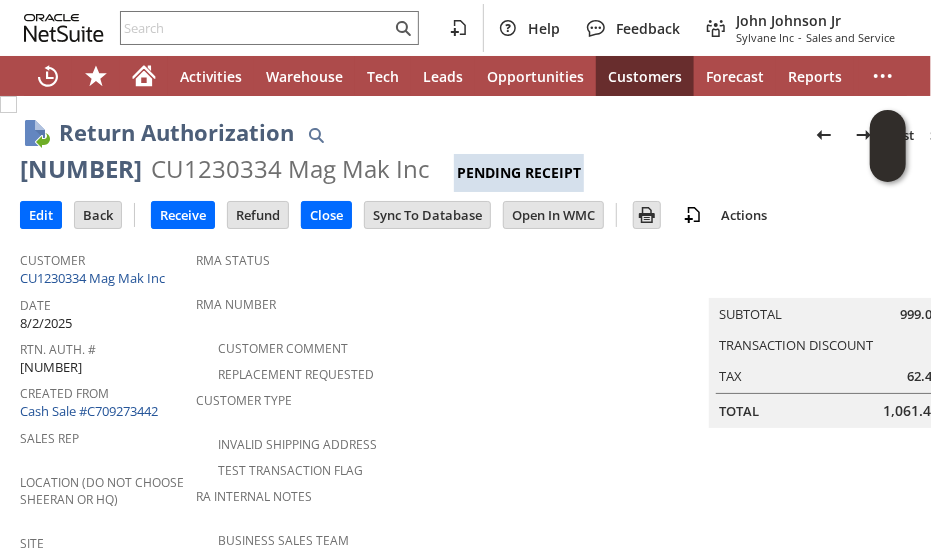 click on "Edit
Back
New
Receive
Refund
Close" at bounding box center [500, 216] 